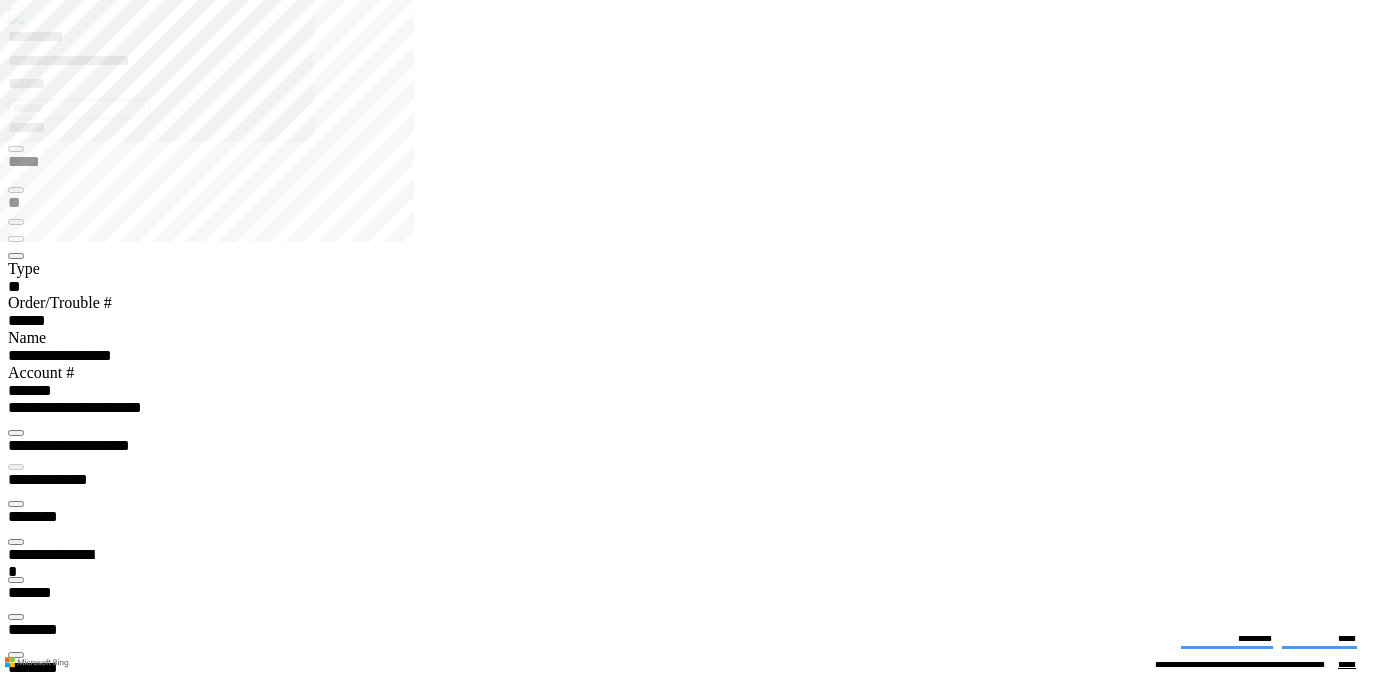 scroll, scrollTop: 0, scrollLeft: 0, axis: both 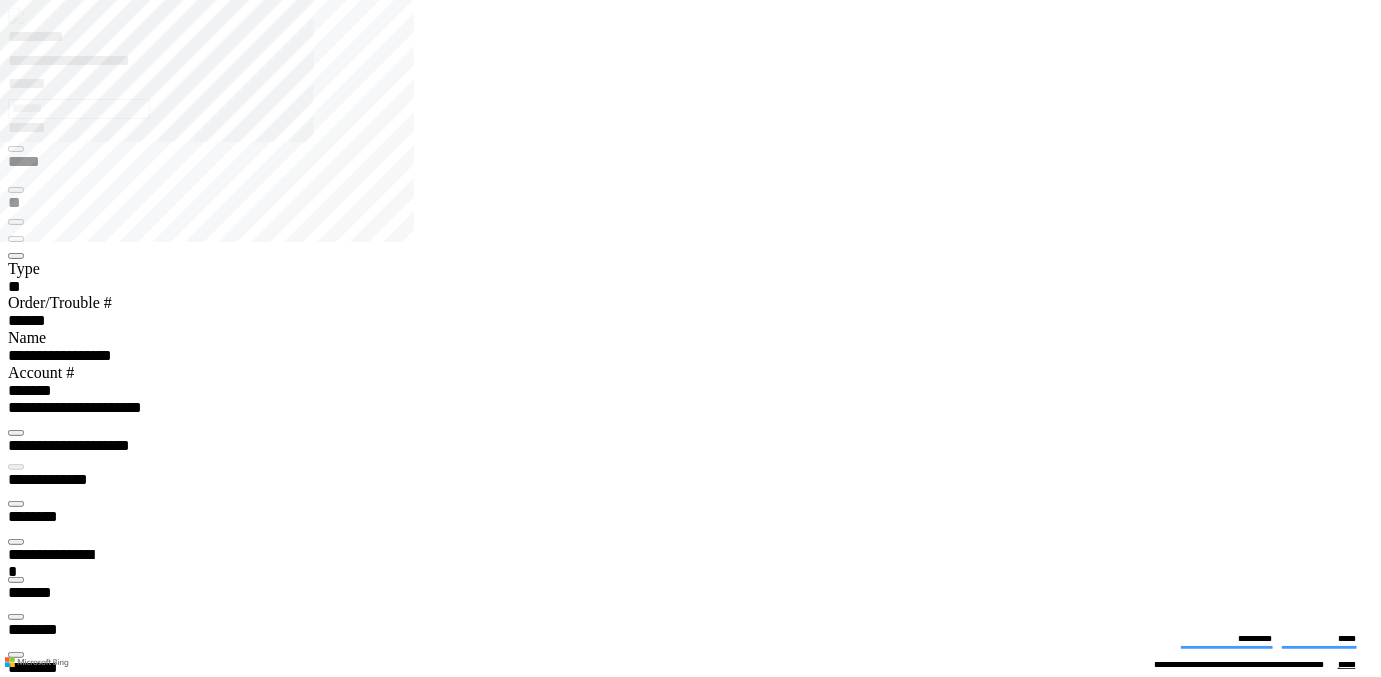 click at bounding box center (16, 3833) 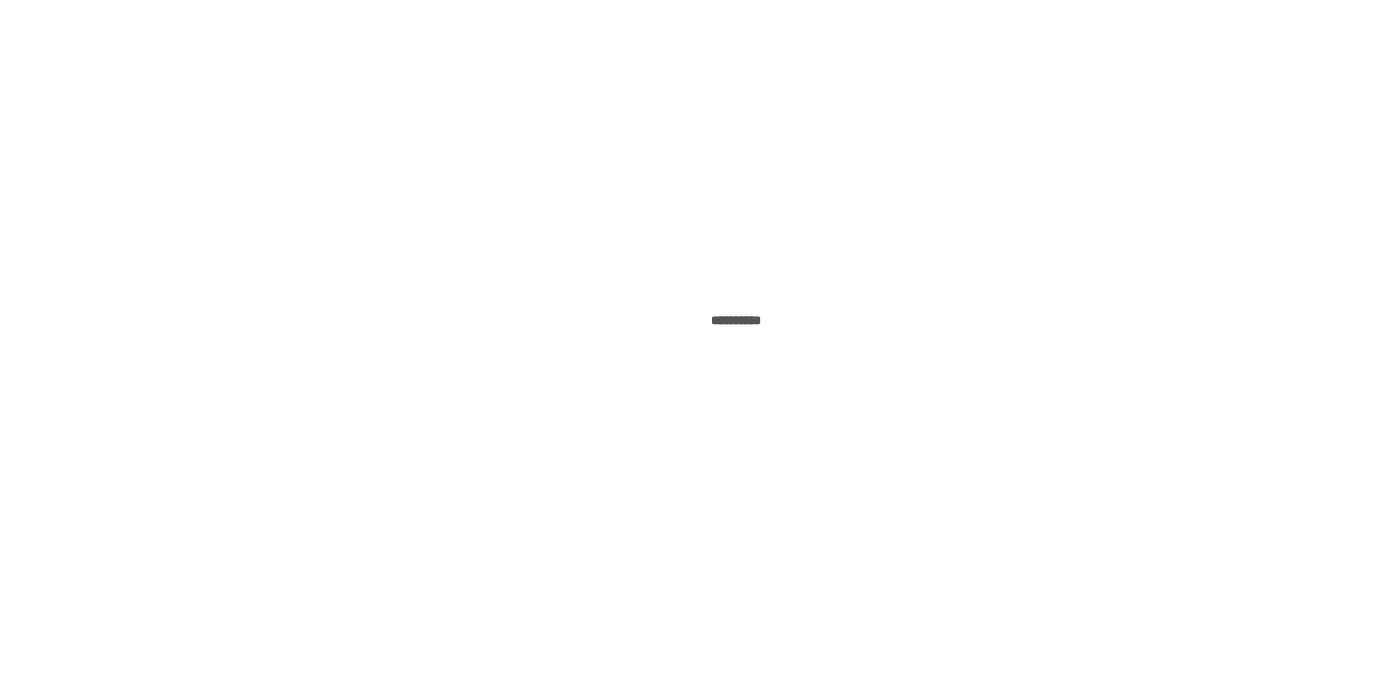 scroll, scrollTop: 0, scrollLeft: 0, axis: both 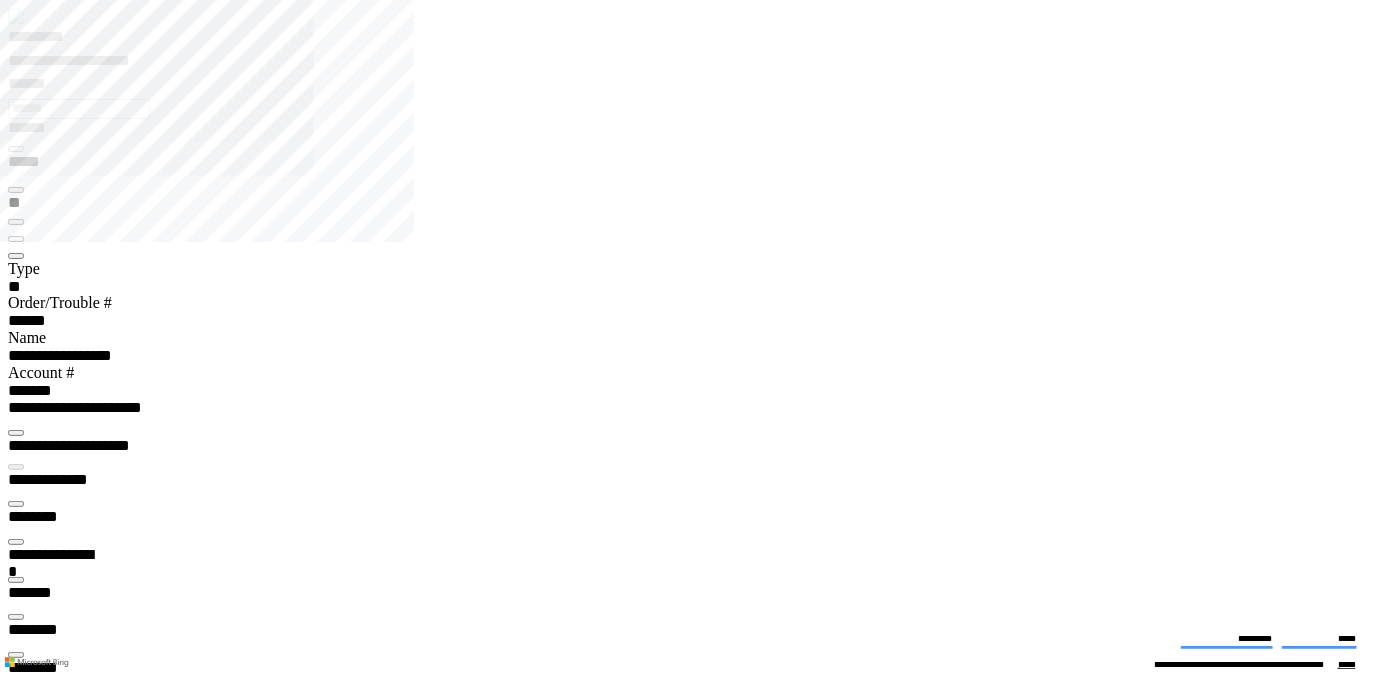 type on "*******" 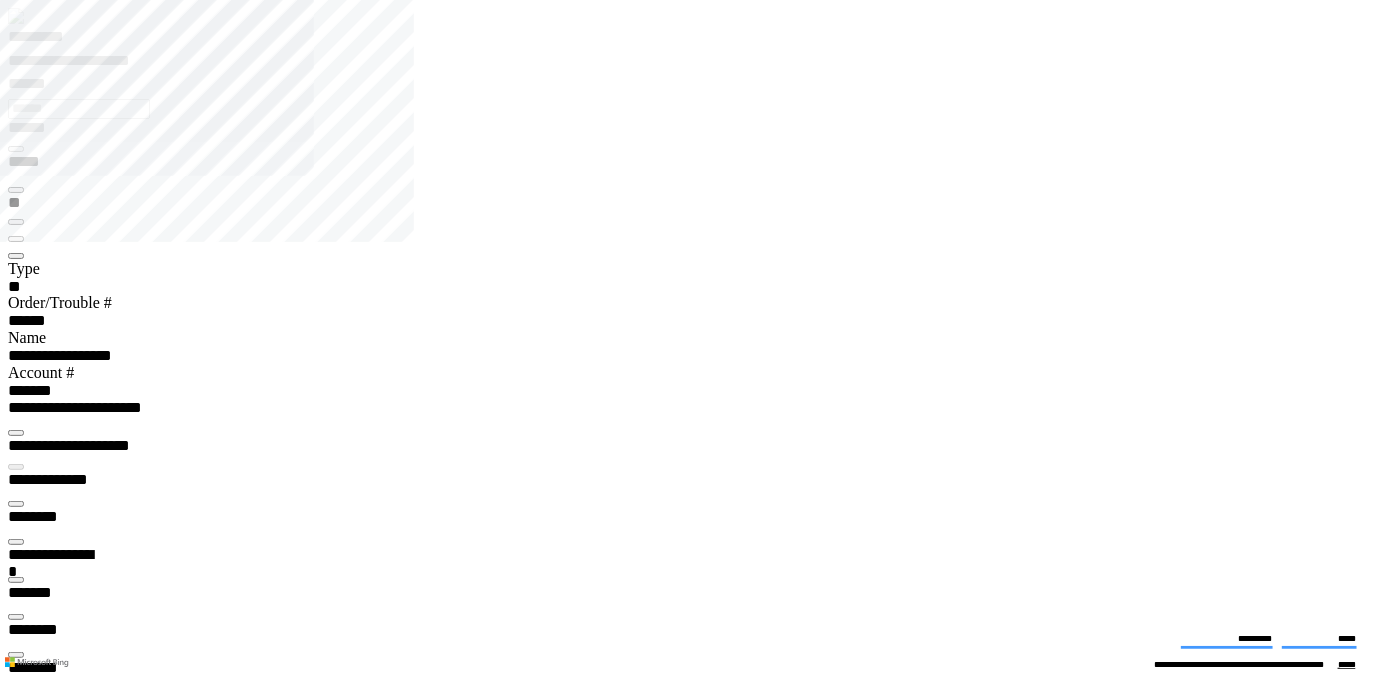 click at bounding box center (16, 3838) 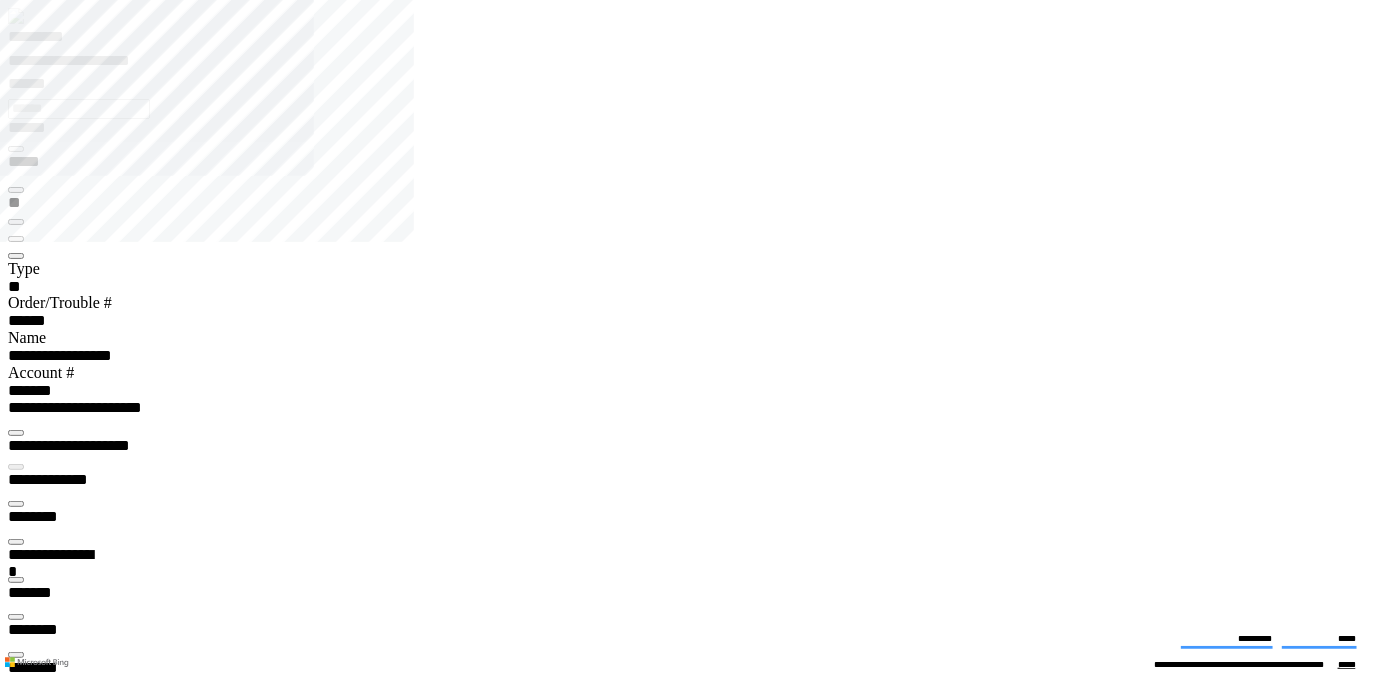 scroll, scrollTop: 11, scrollLeft: 0, axis: vertical 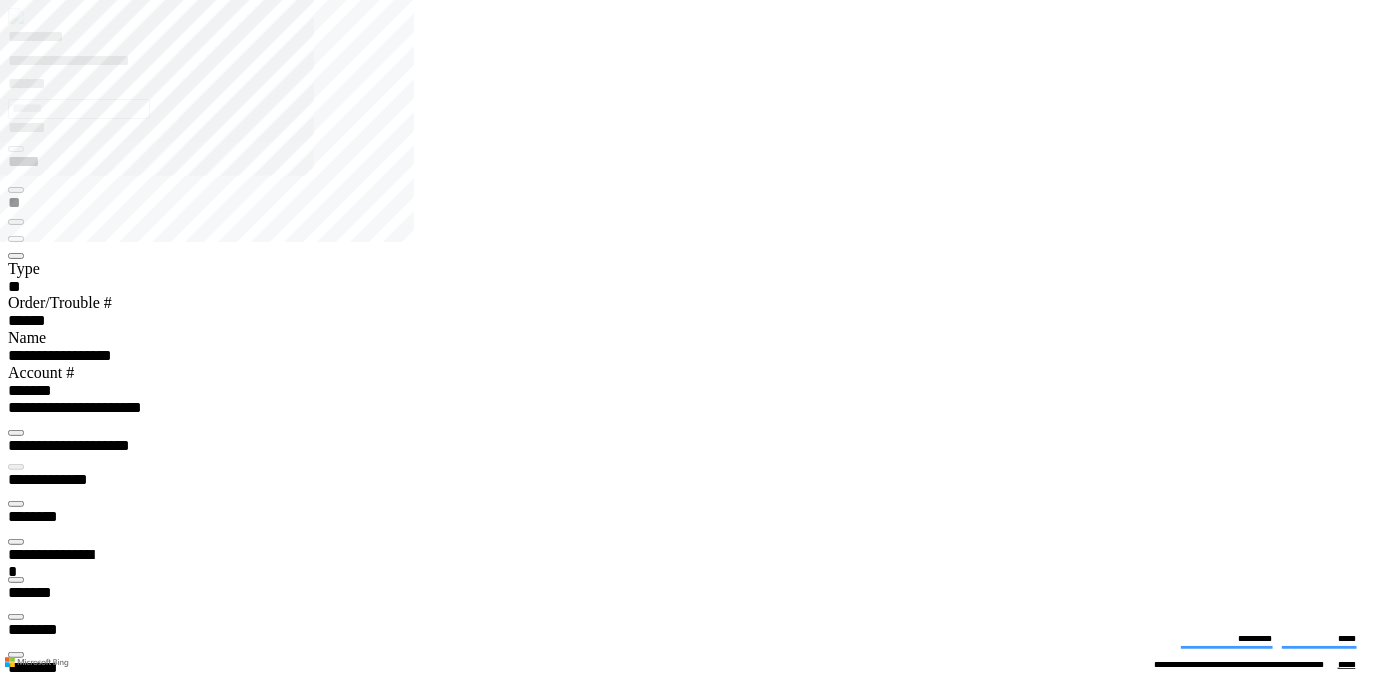 click on "**********" at bounding box center (477, 12573) 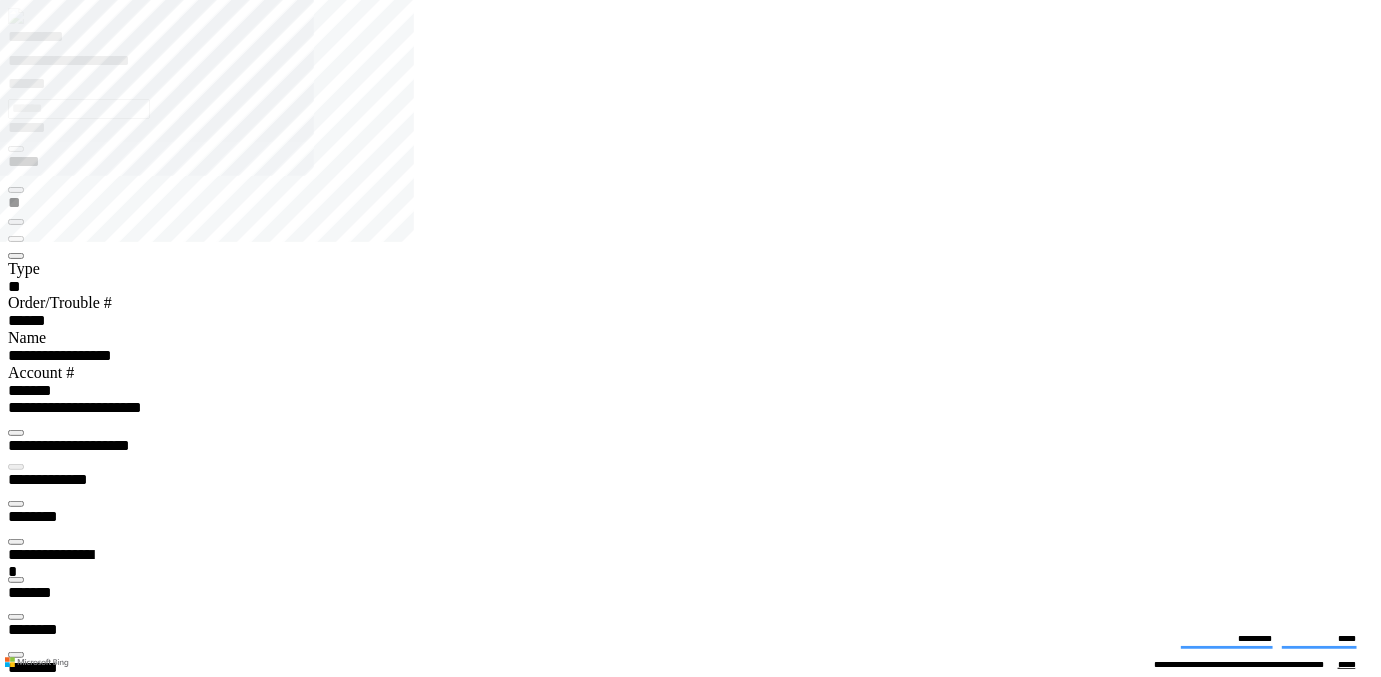 scroll, scrollTop: 0, scrollLeft: 0, axis: both 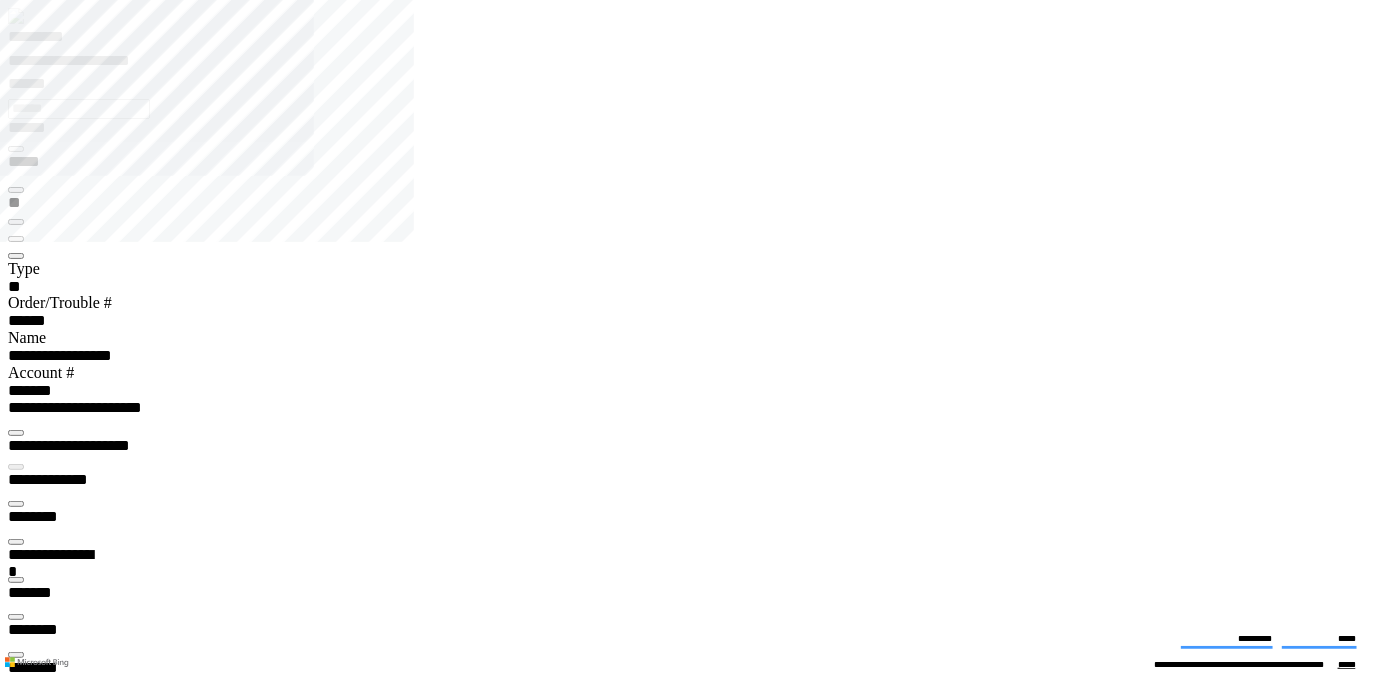 drag, startPoint x: 281, startPoint y: 235, endPoint x: 691, endPoint y: 245, distance: 410.12195 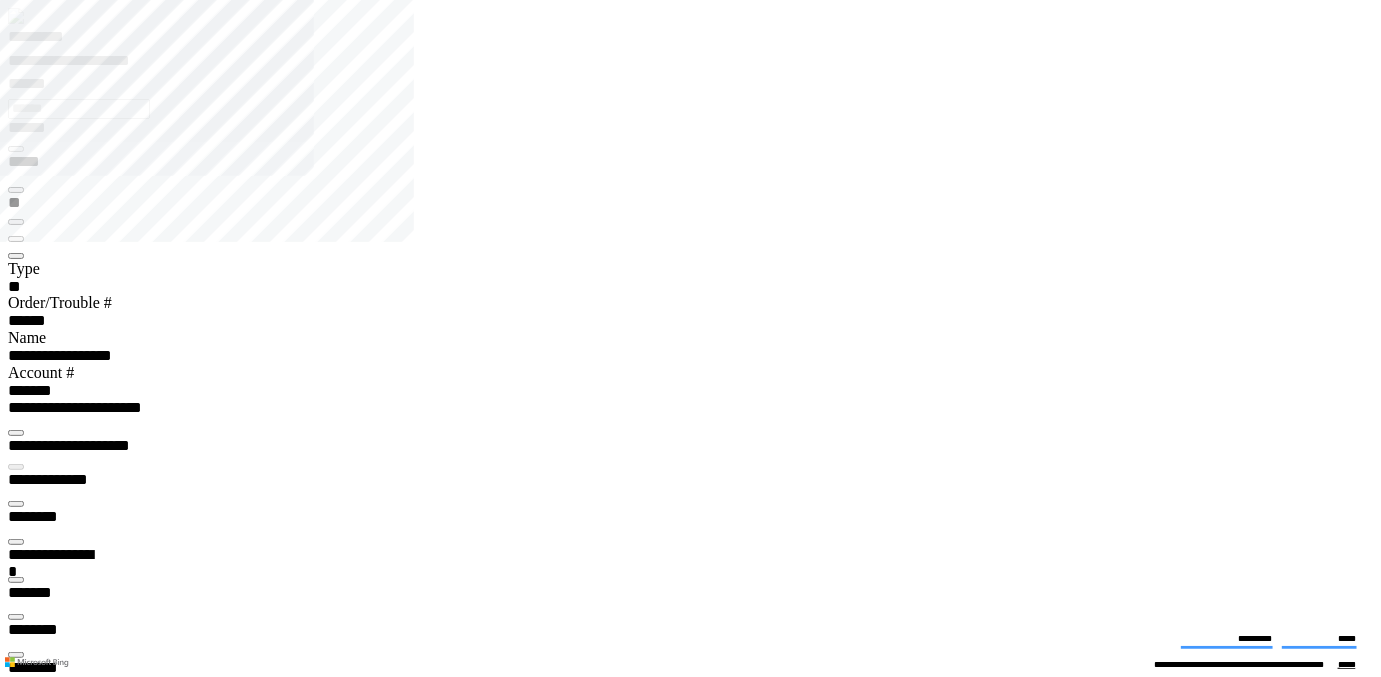 scroll, scrollTop: 0, scrollLeft: 0, axis: both 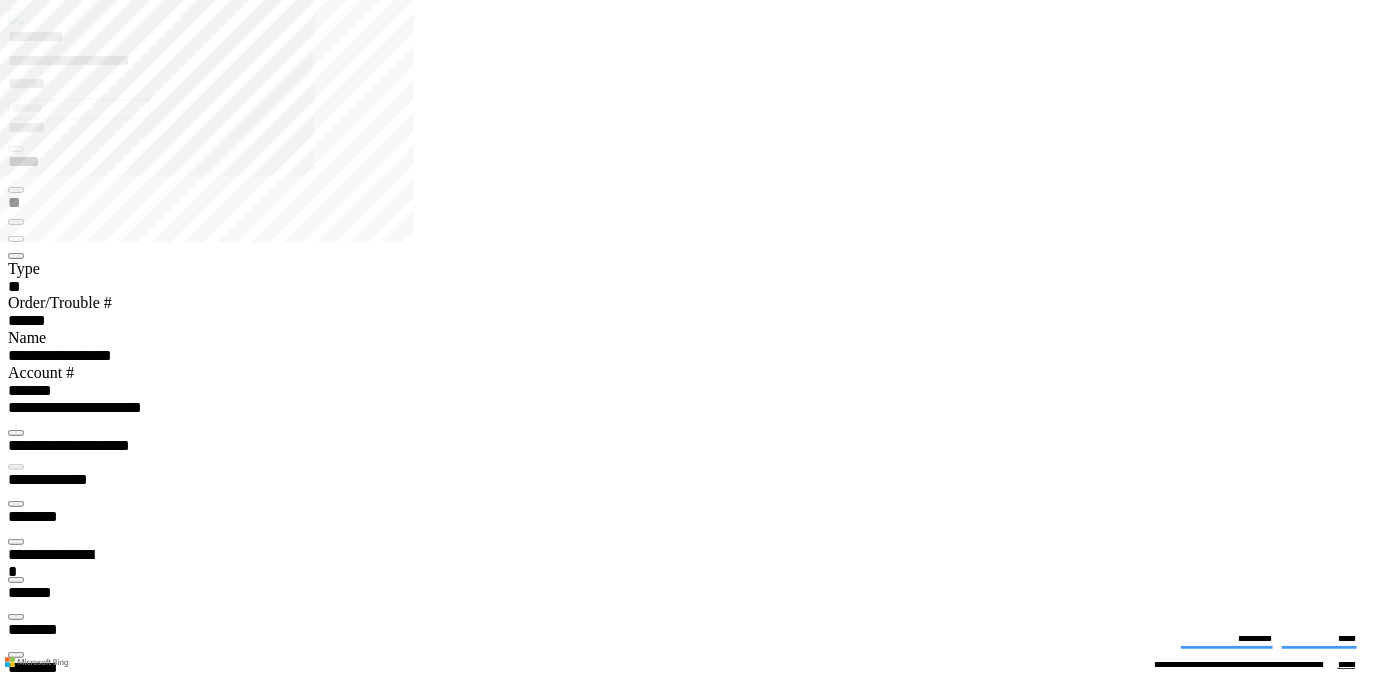 click at bounding box center (16, 4058) 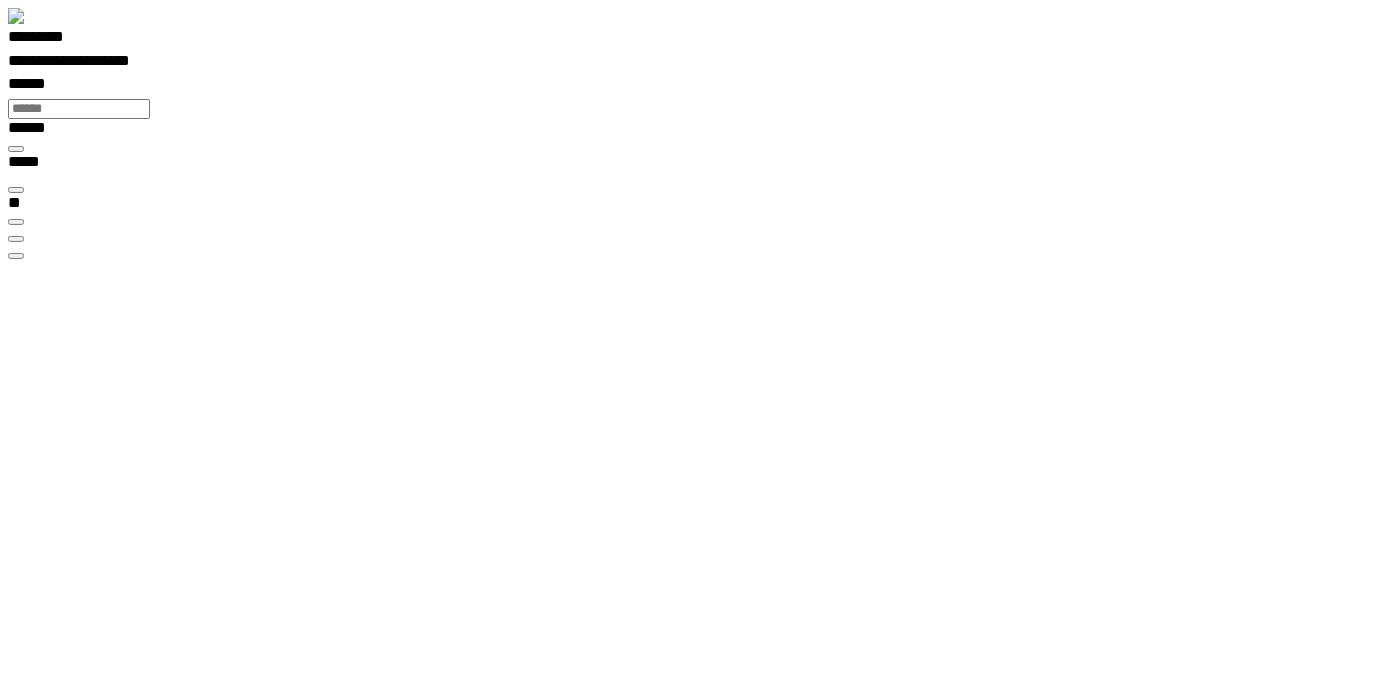 scroll, scrollTop: 99755, scrollLeft: 99508, axis: both 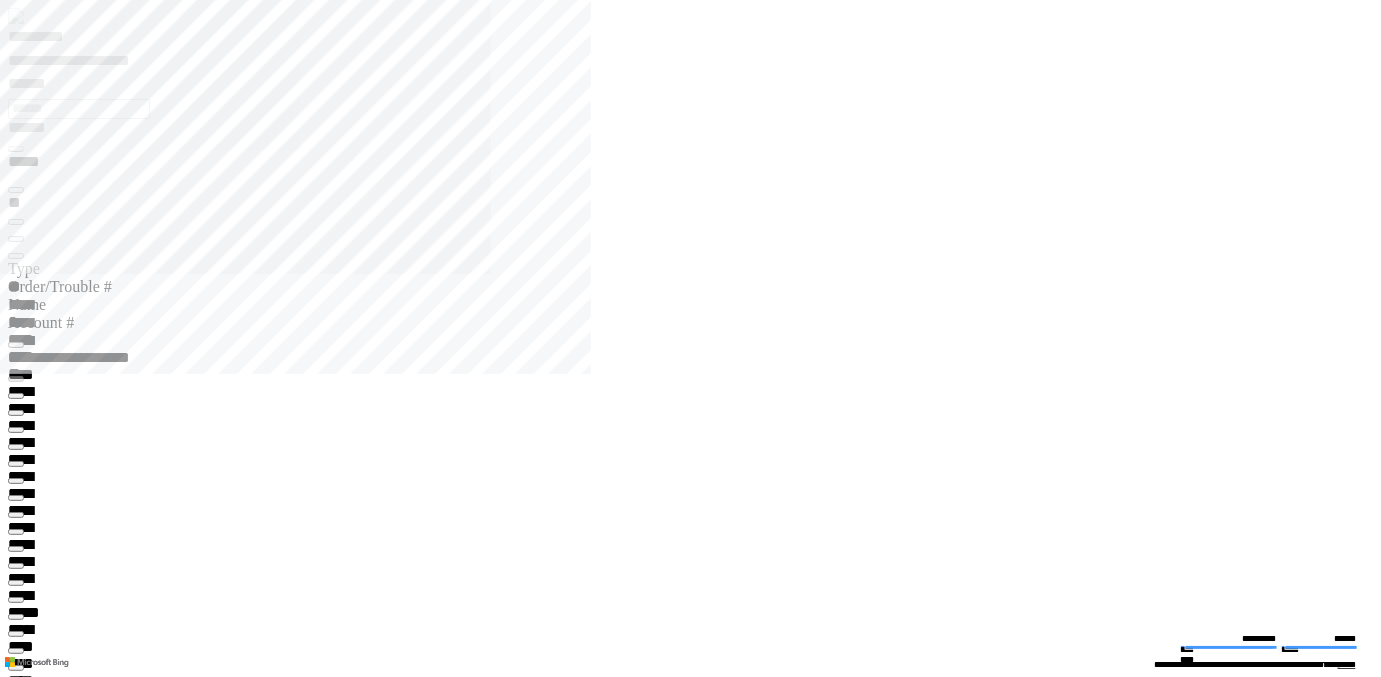 click at bounding box center [16, 9934] 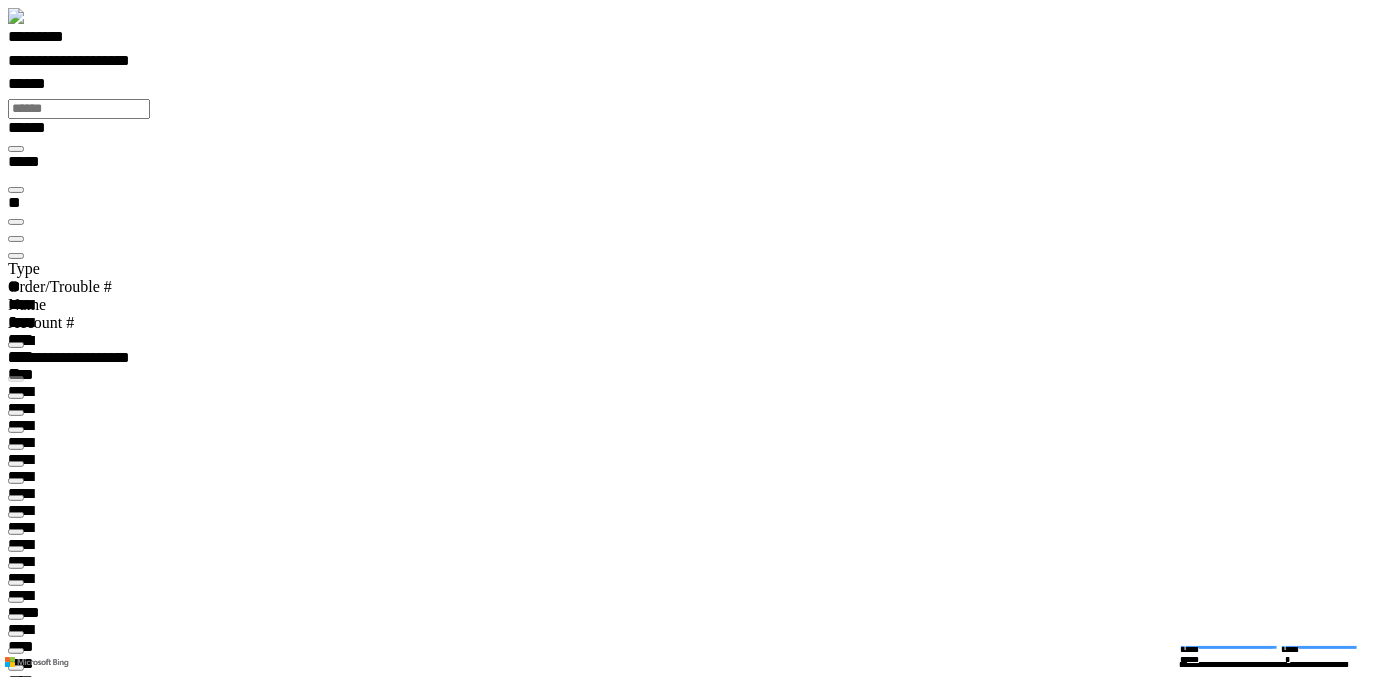click at bounding box center [33, 16502] 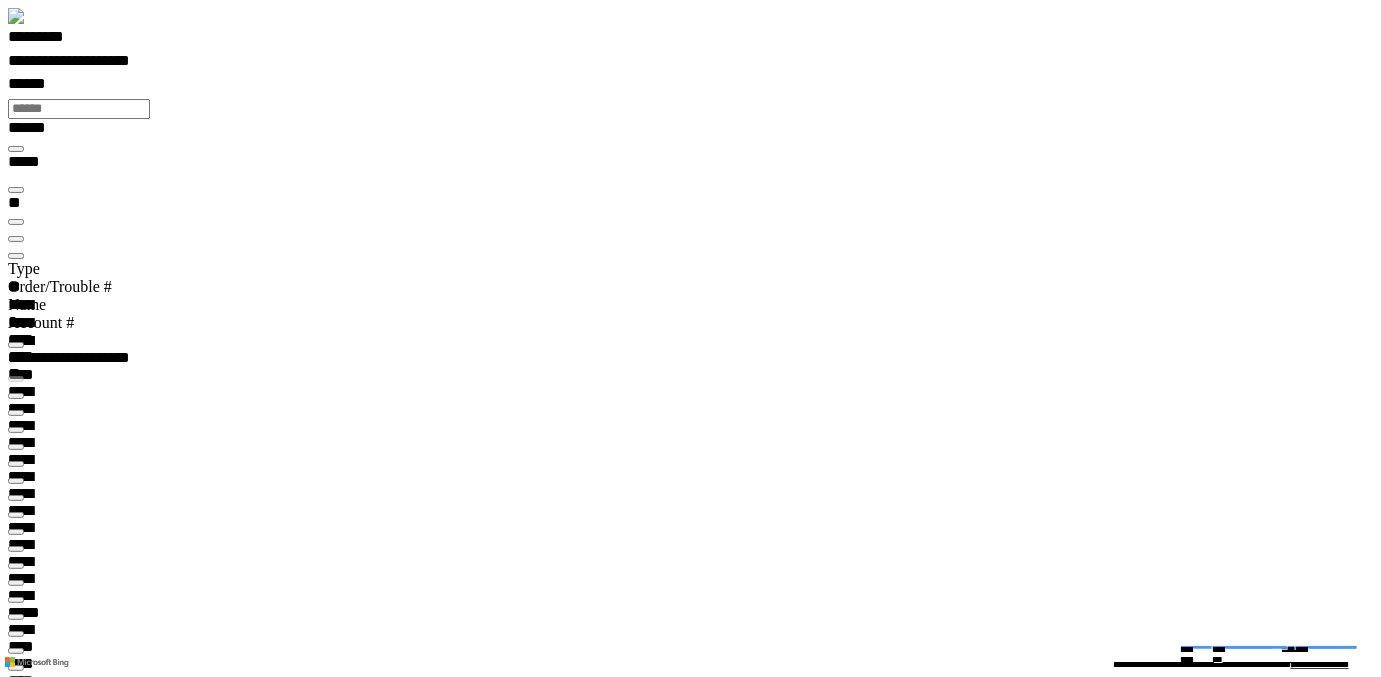 click at bounding box center [16, 33955] 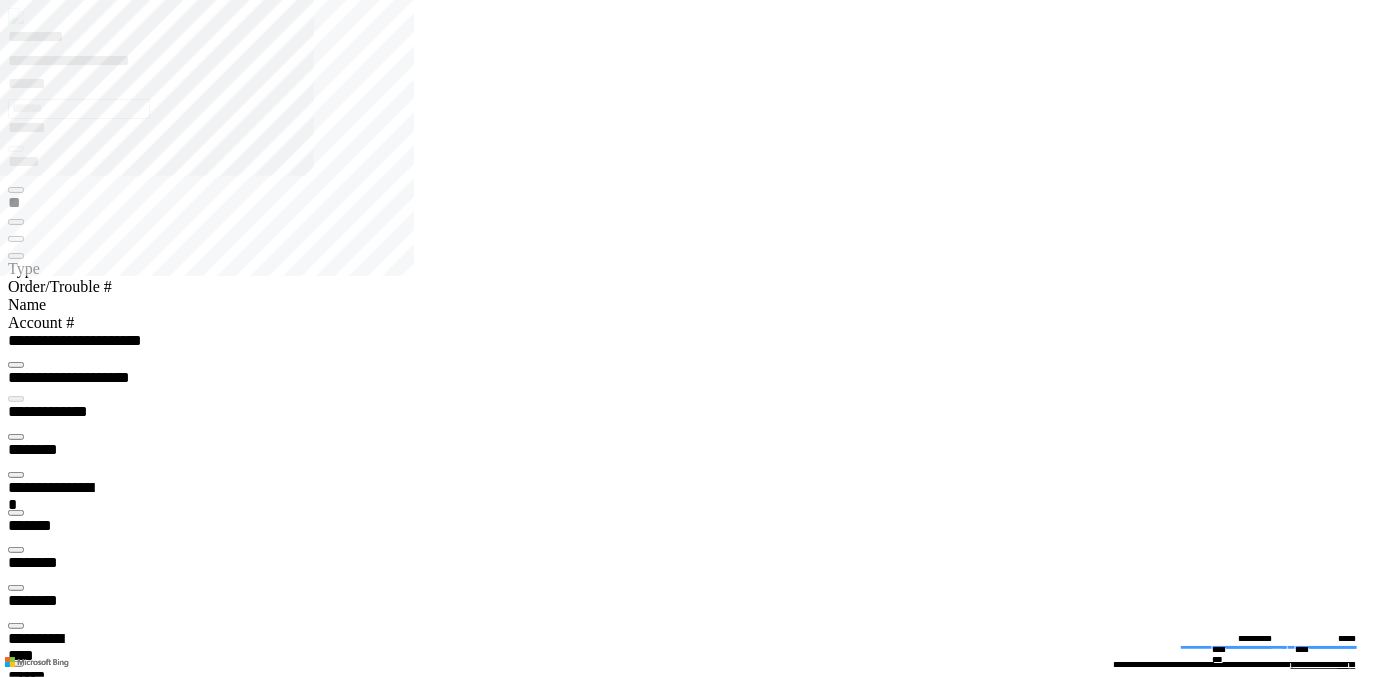 type on "*********" 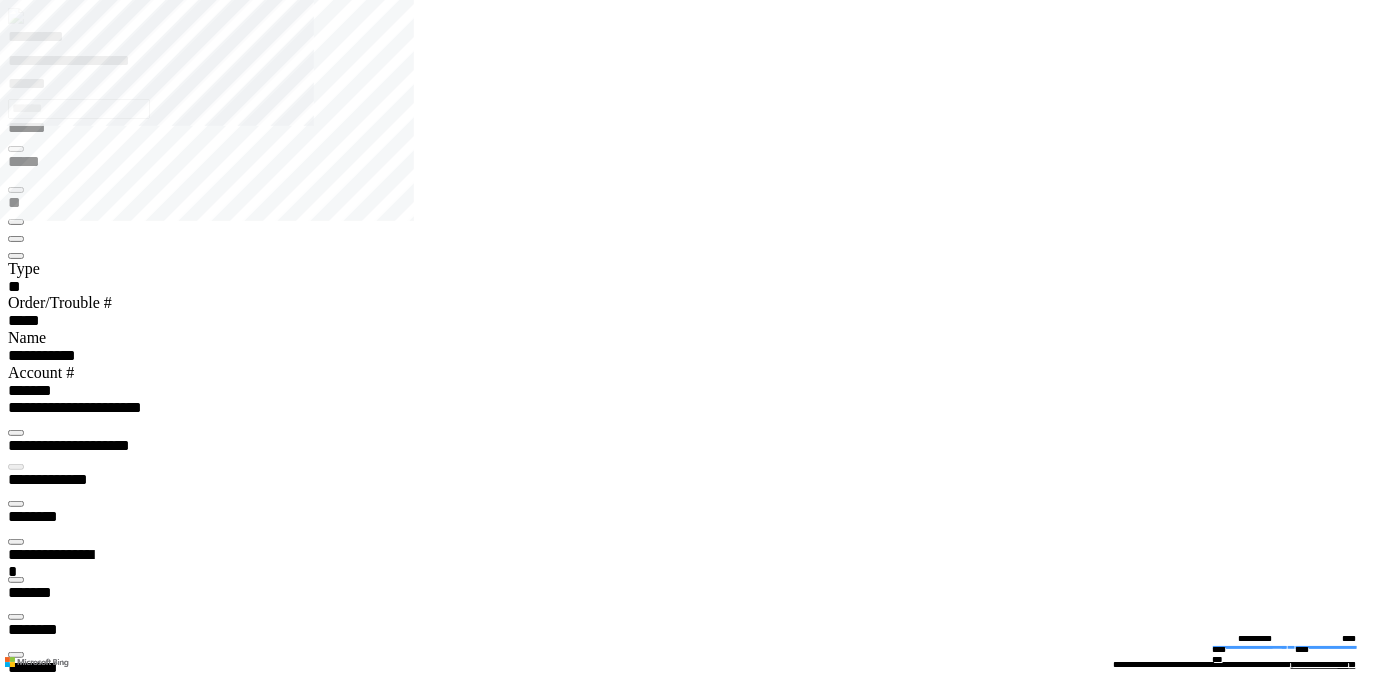 click at bounding box center [16, 433] 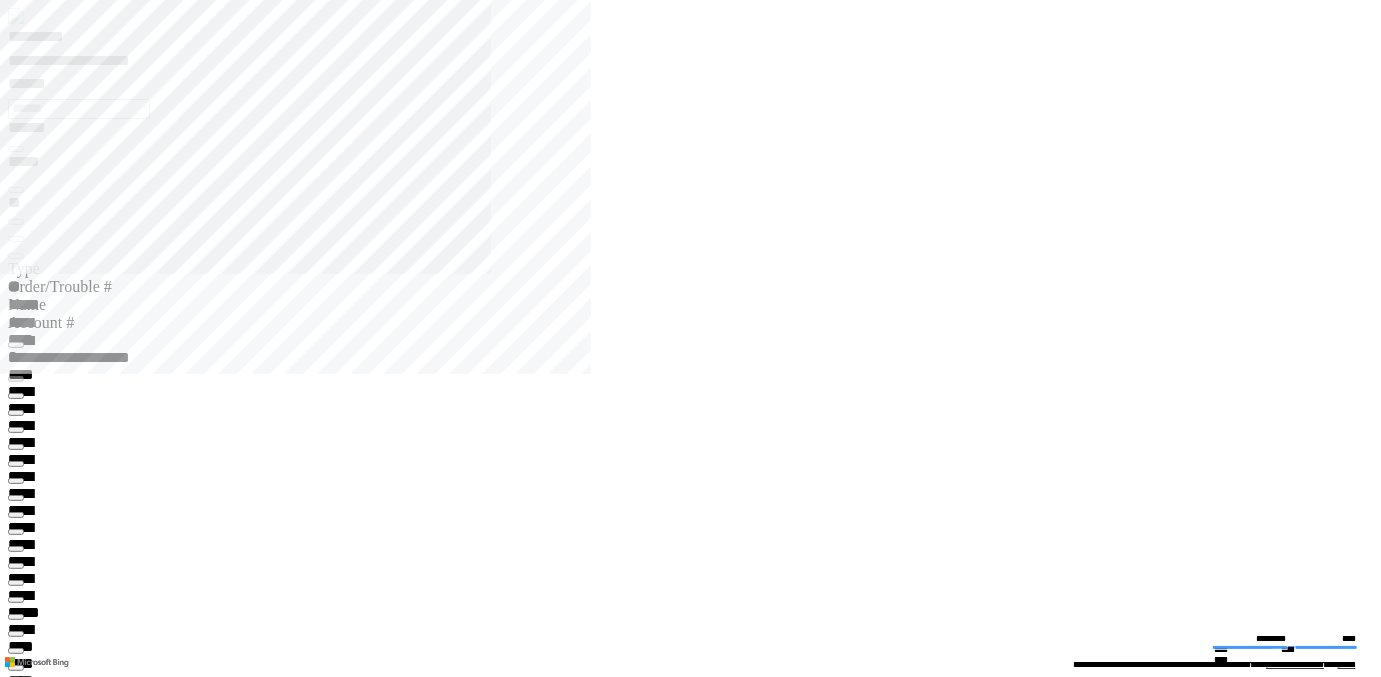 click at bounding box center (16, 10053) 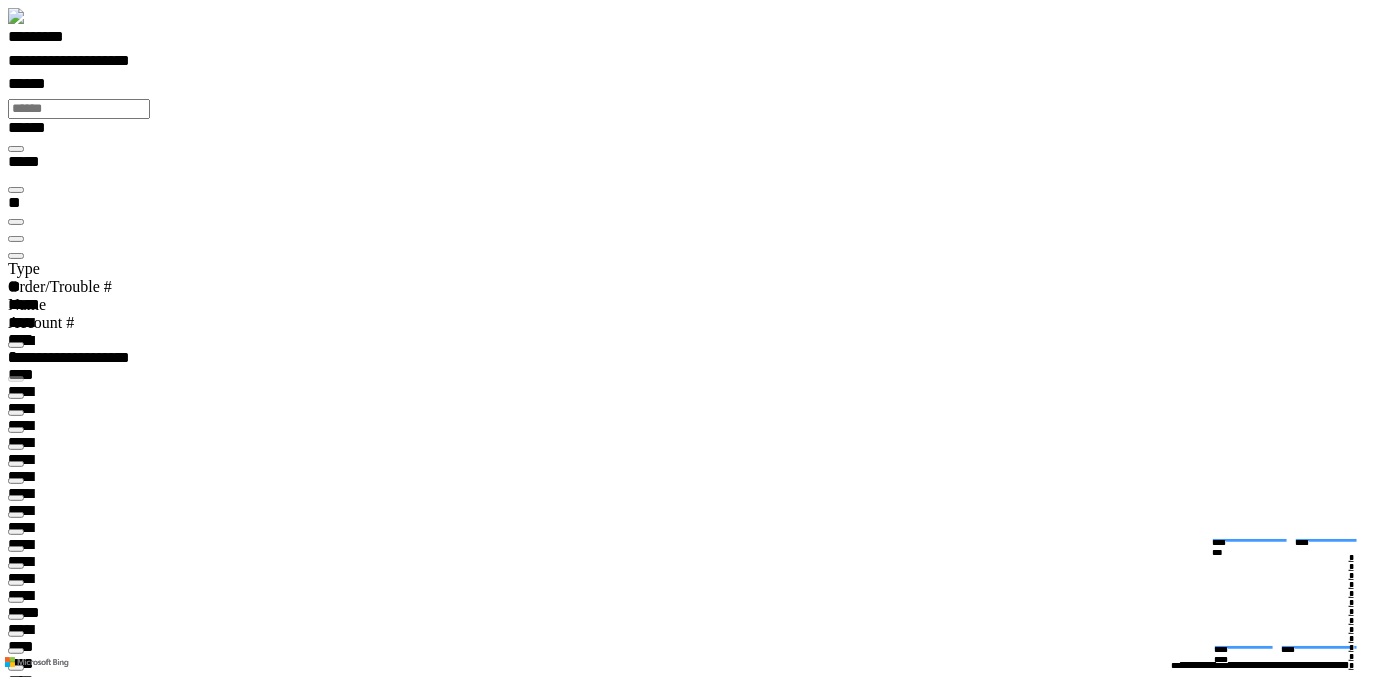 click at bounding box center (16, 22301) 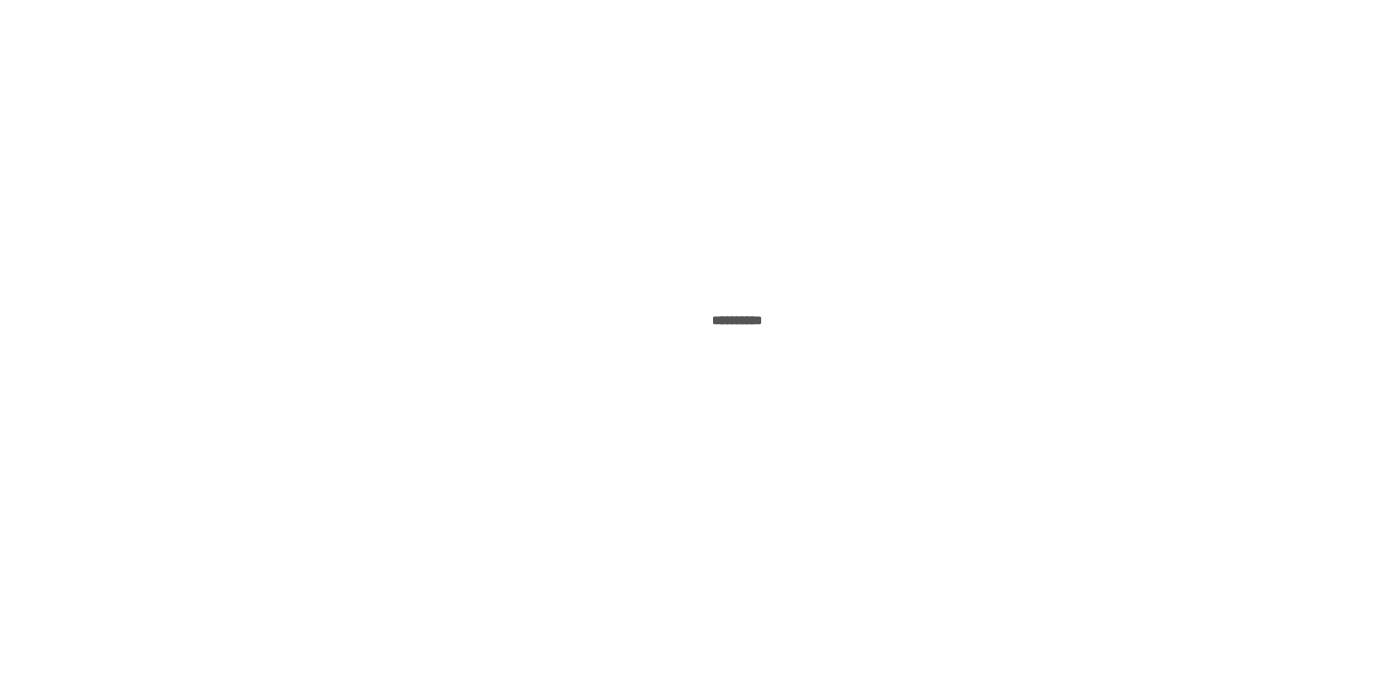 scroll, scrollTop: 0, scrollLeft: 0, axis: both 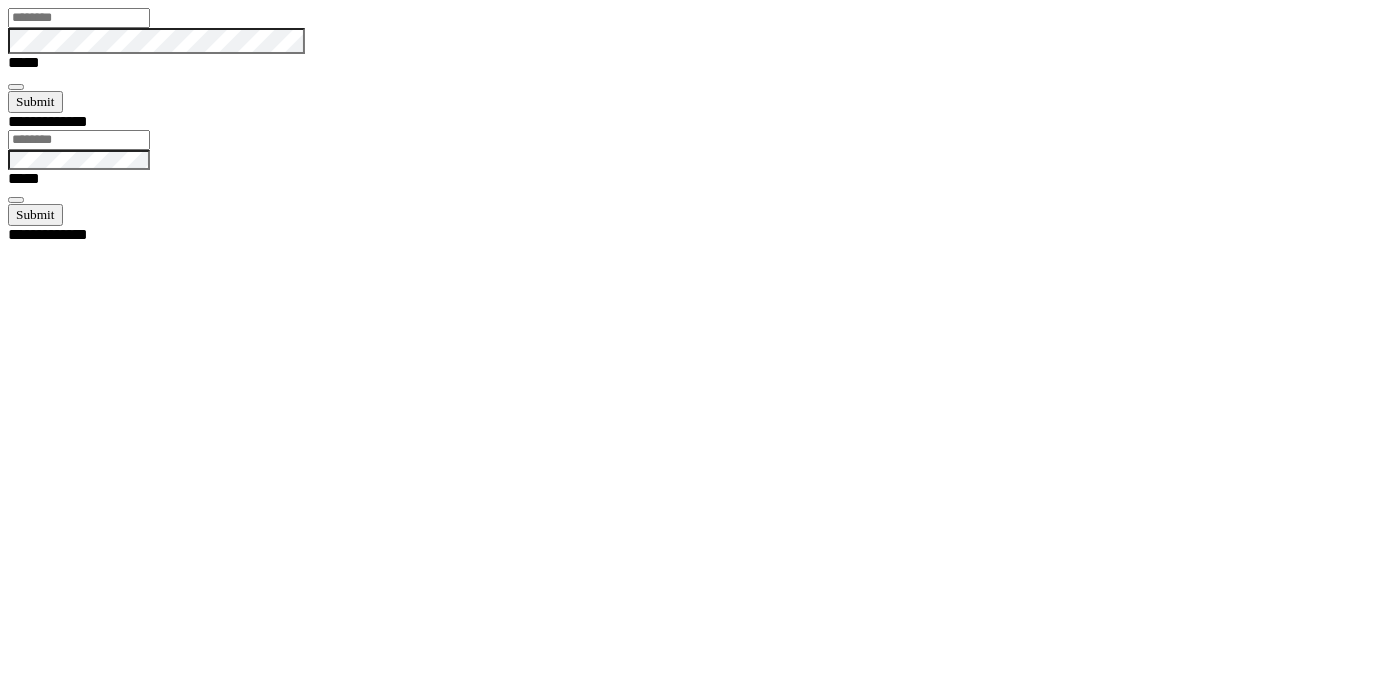 type on "*****" 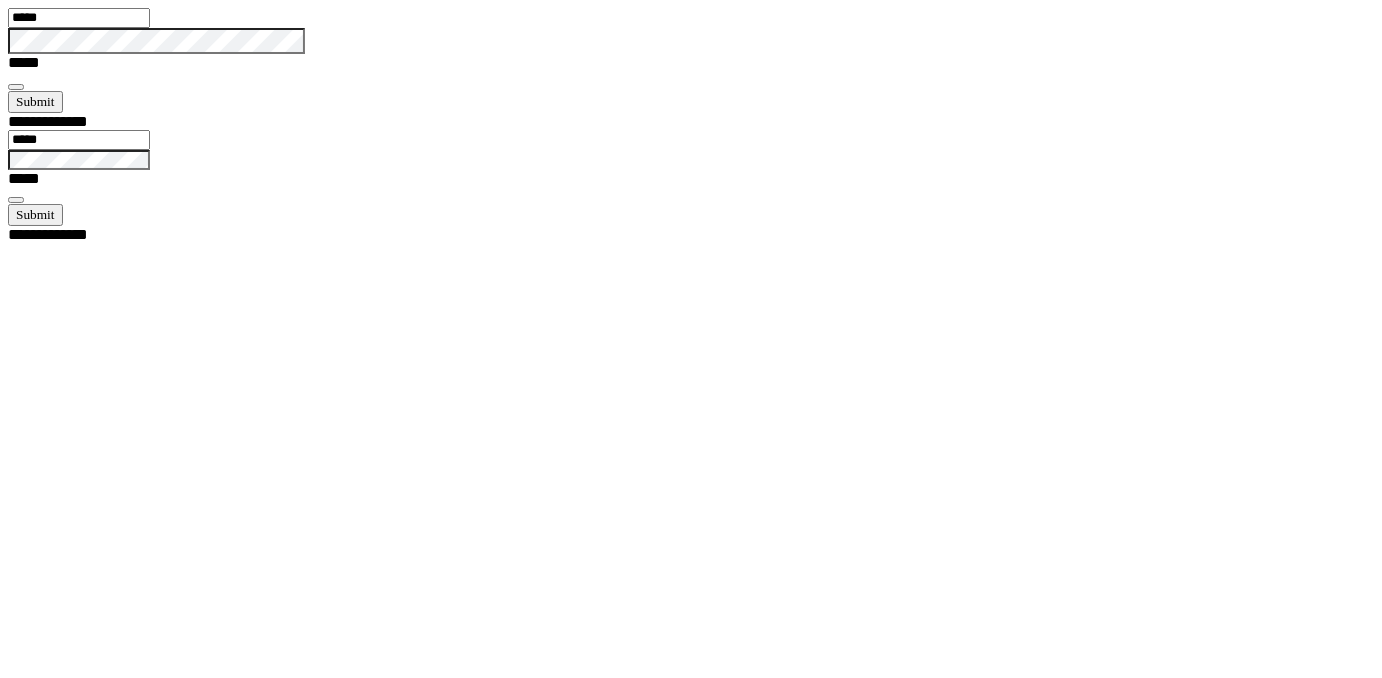 click at bounding box center [16, 87] 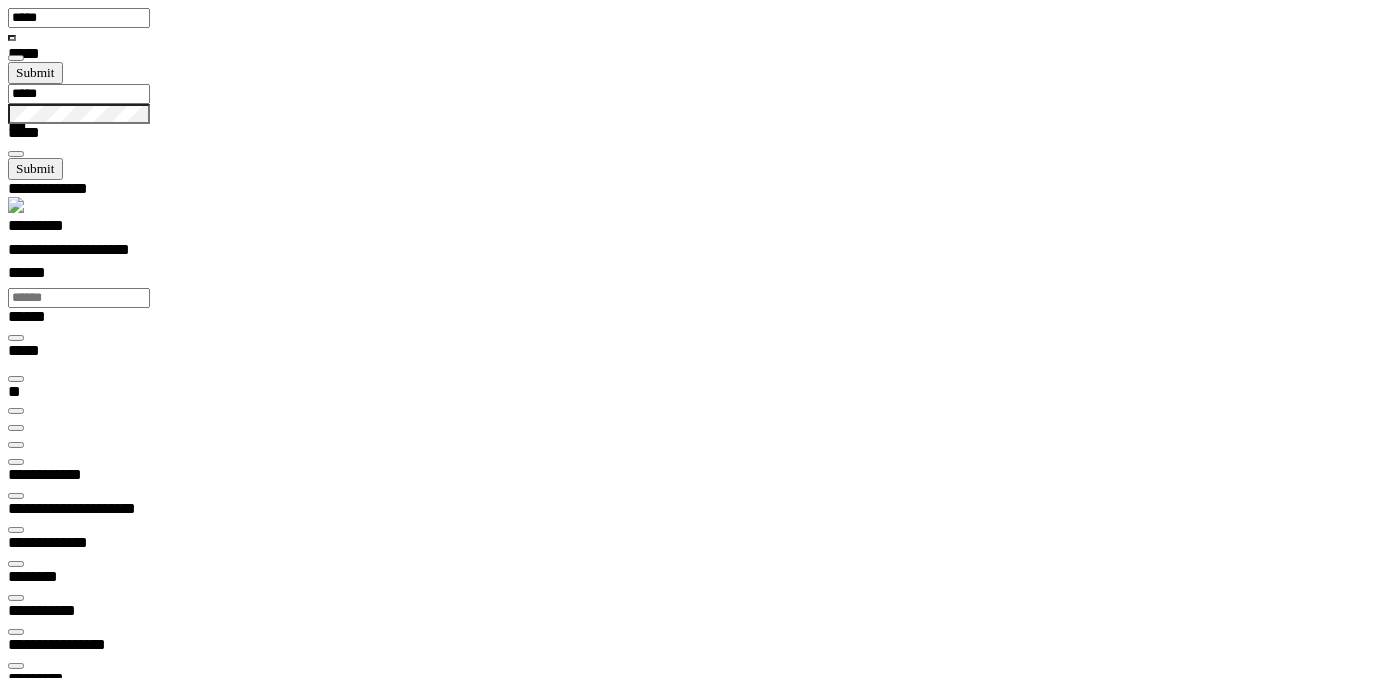 click on "**********" at bounding box center (699, 323) 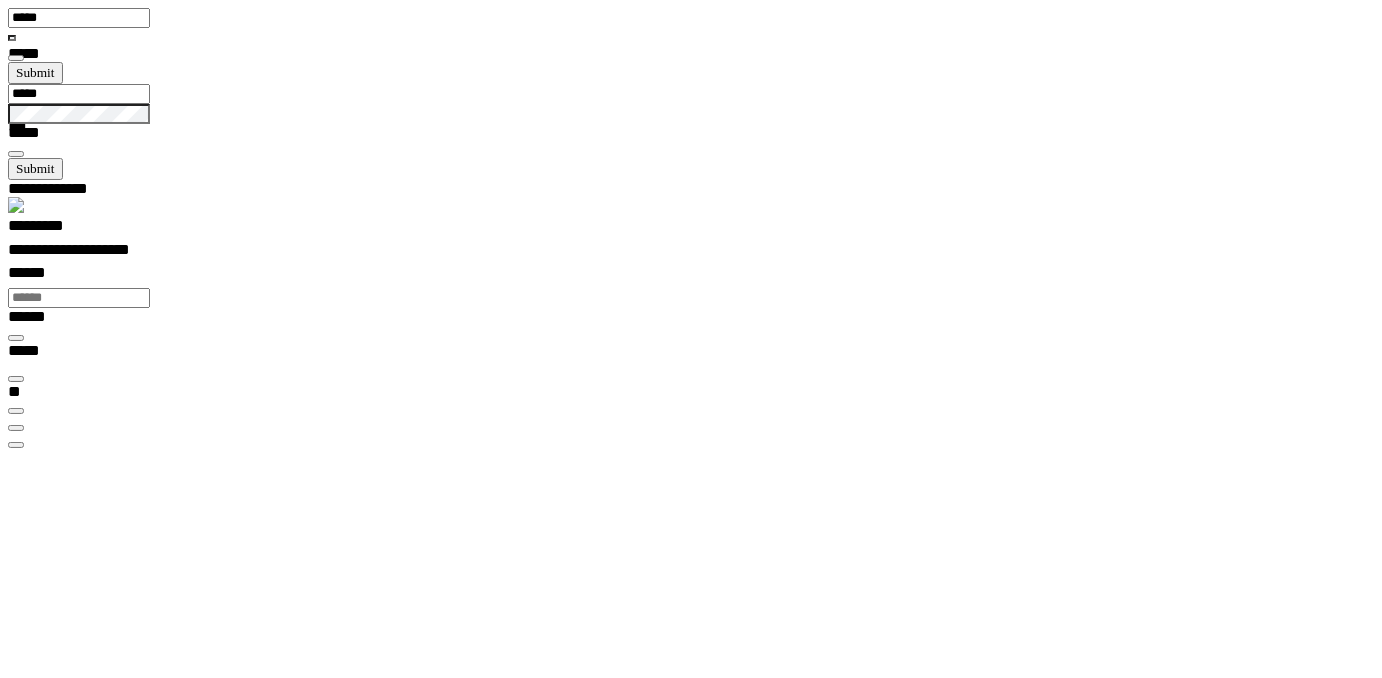 scroll, scrollTop: 99426, scrollLeft: 99800, axis: both 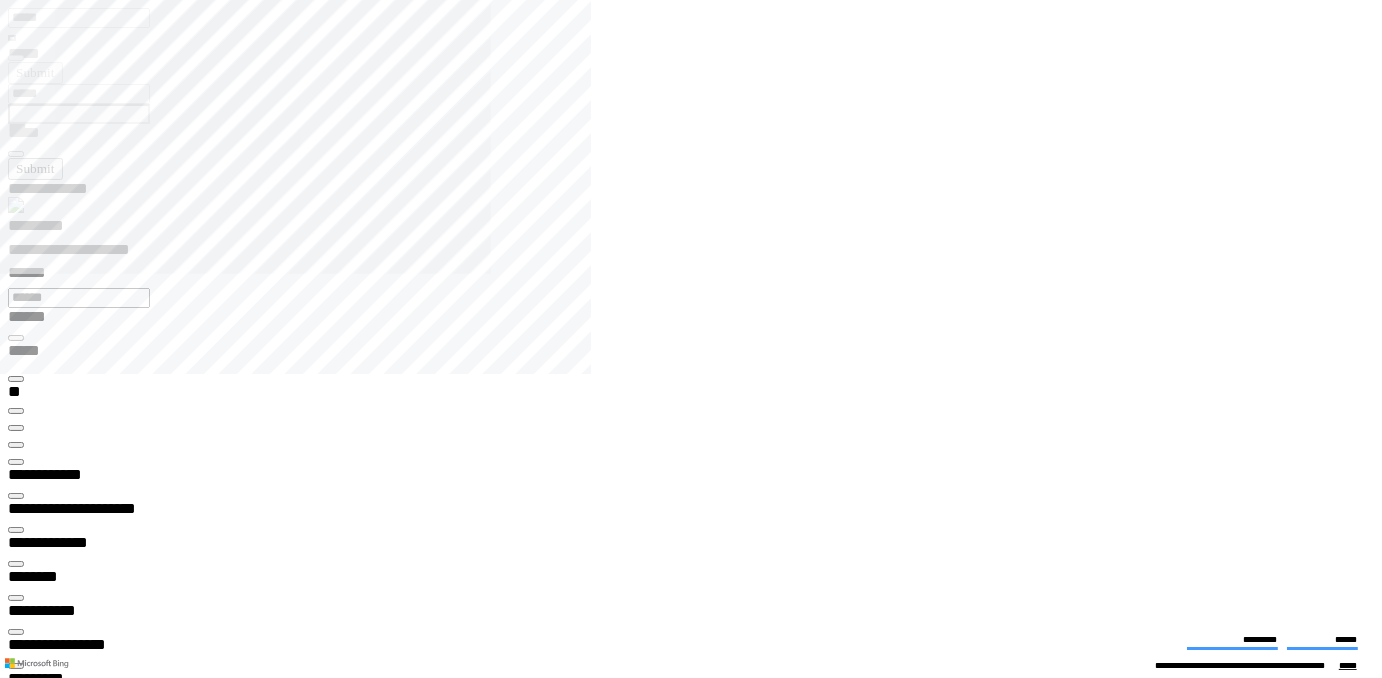 click at bounding box center [16, 13276] 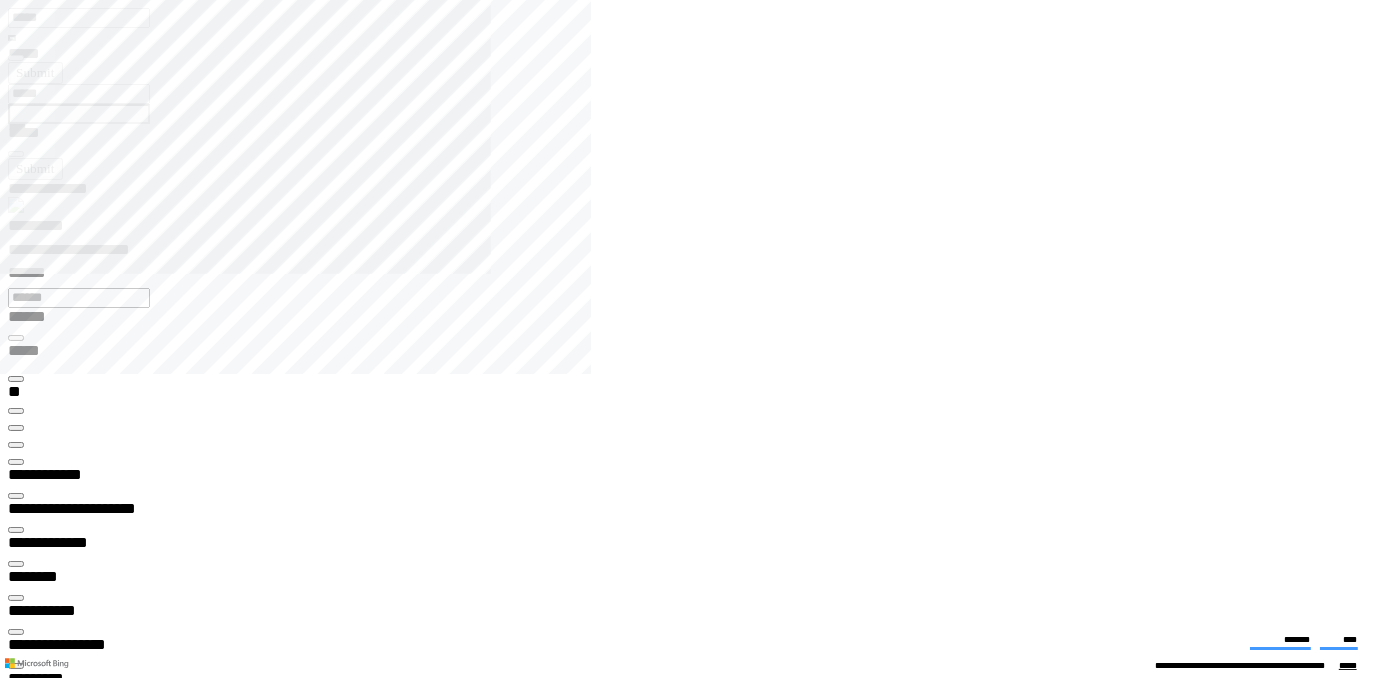 click at bounding box center [16, 13276] 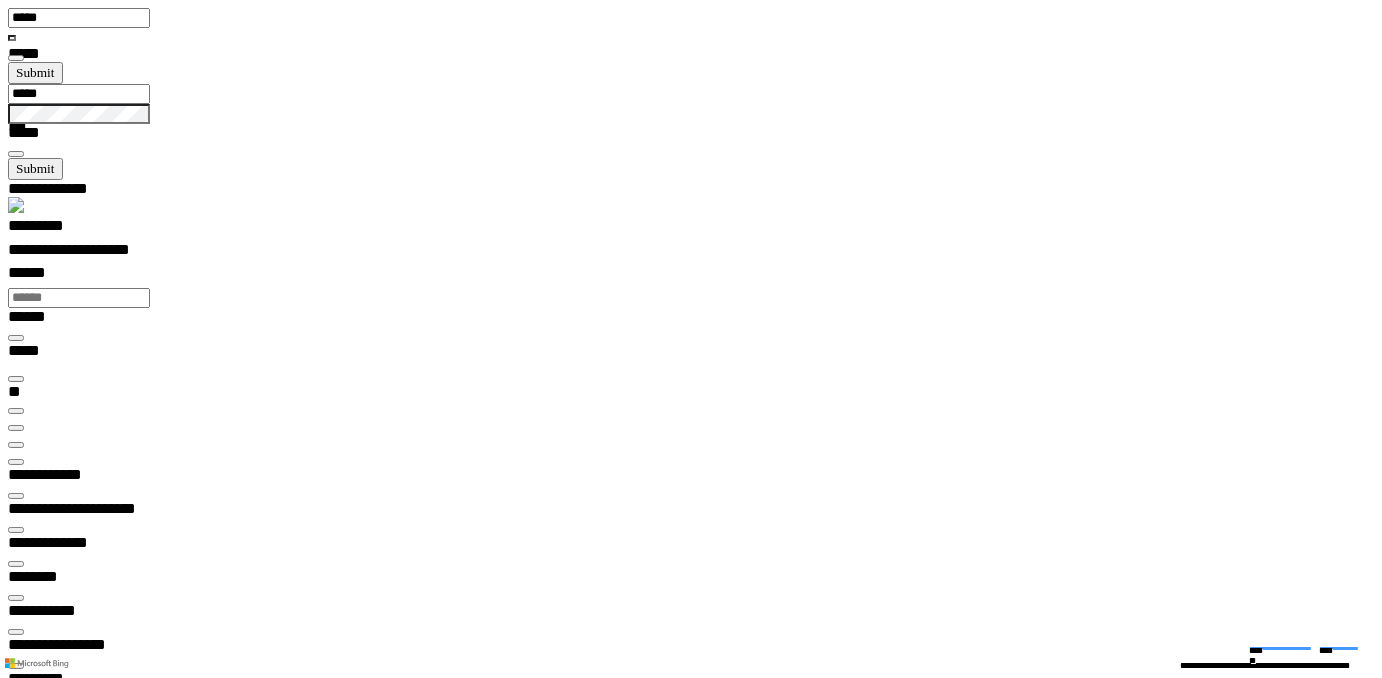 scroll, scrollTop: 99959, scrollLeft: 98983, axis: both 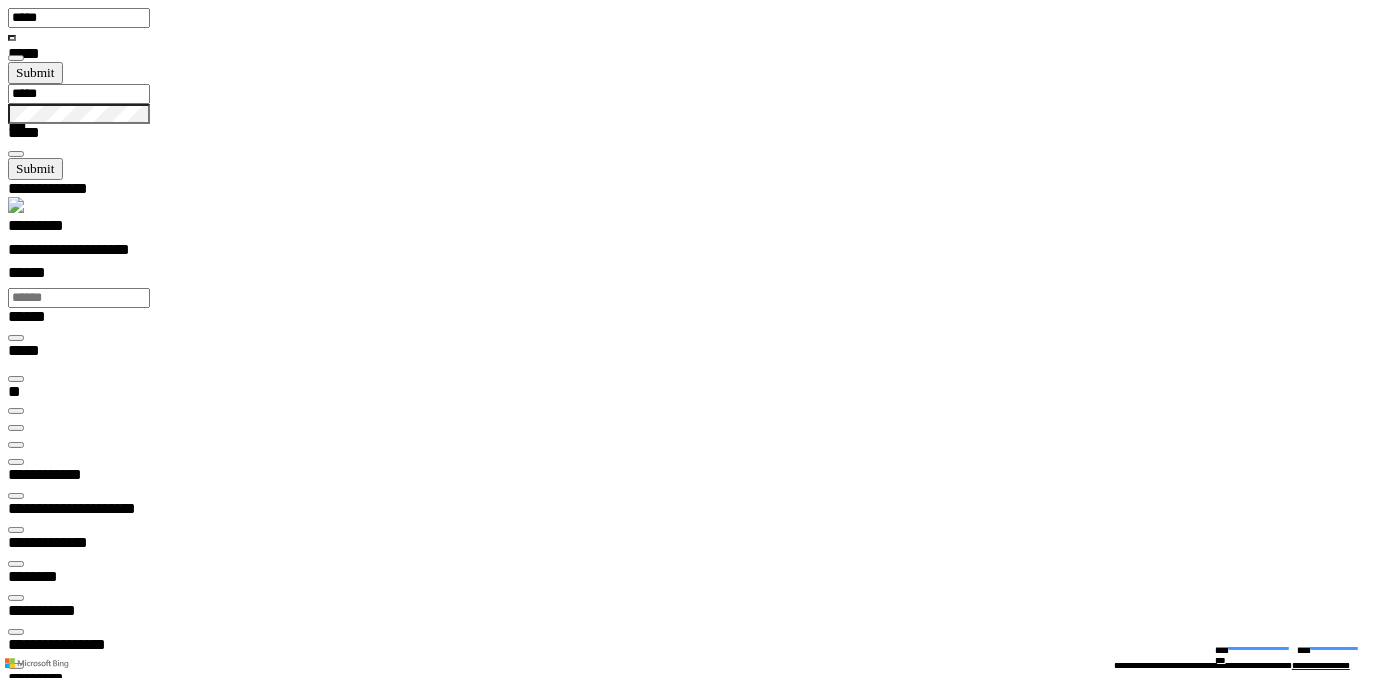 click at bounding box center (16, 19202) 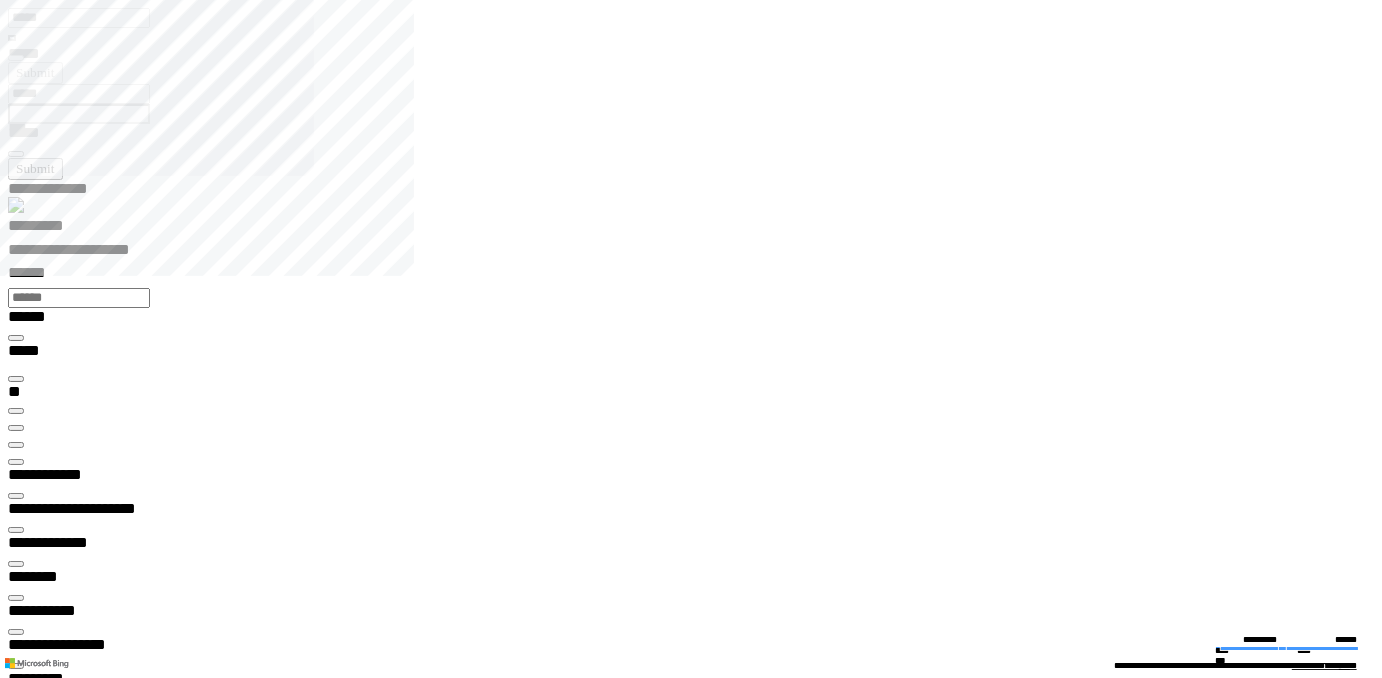 type on "*********" 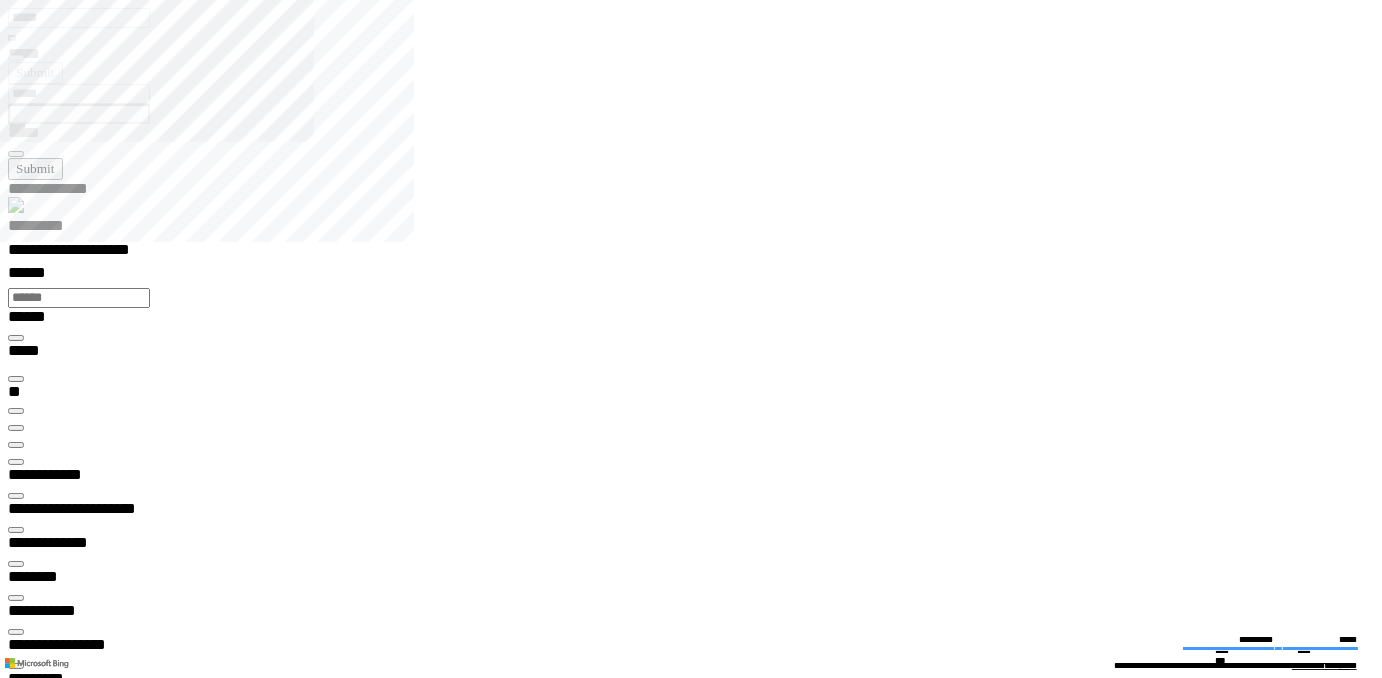scroll, scrollTop: 420, scrollLeft: 0, axis: vertical 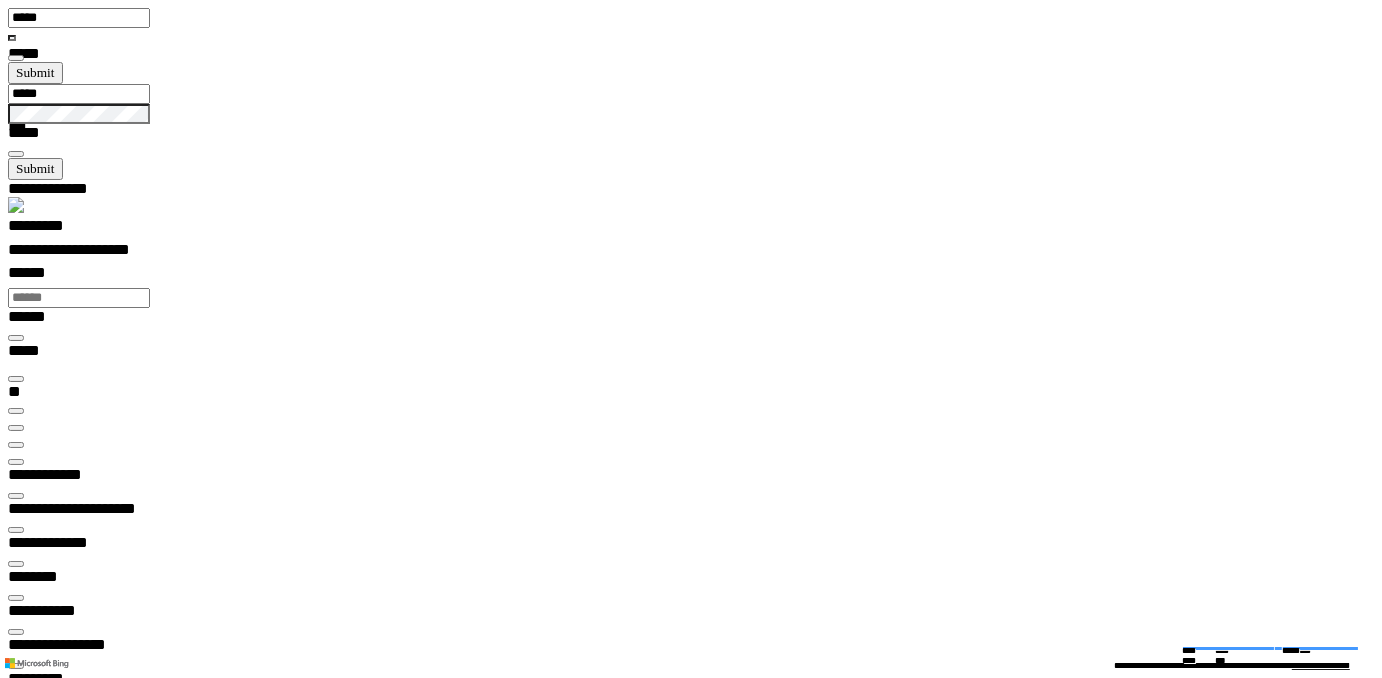 click at bounding box center (16, 23370) 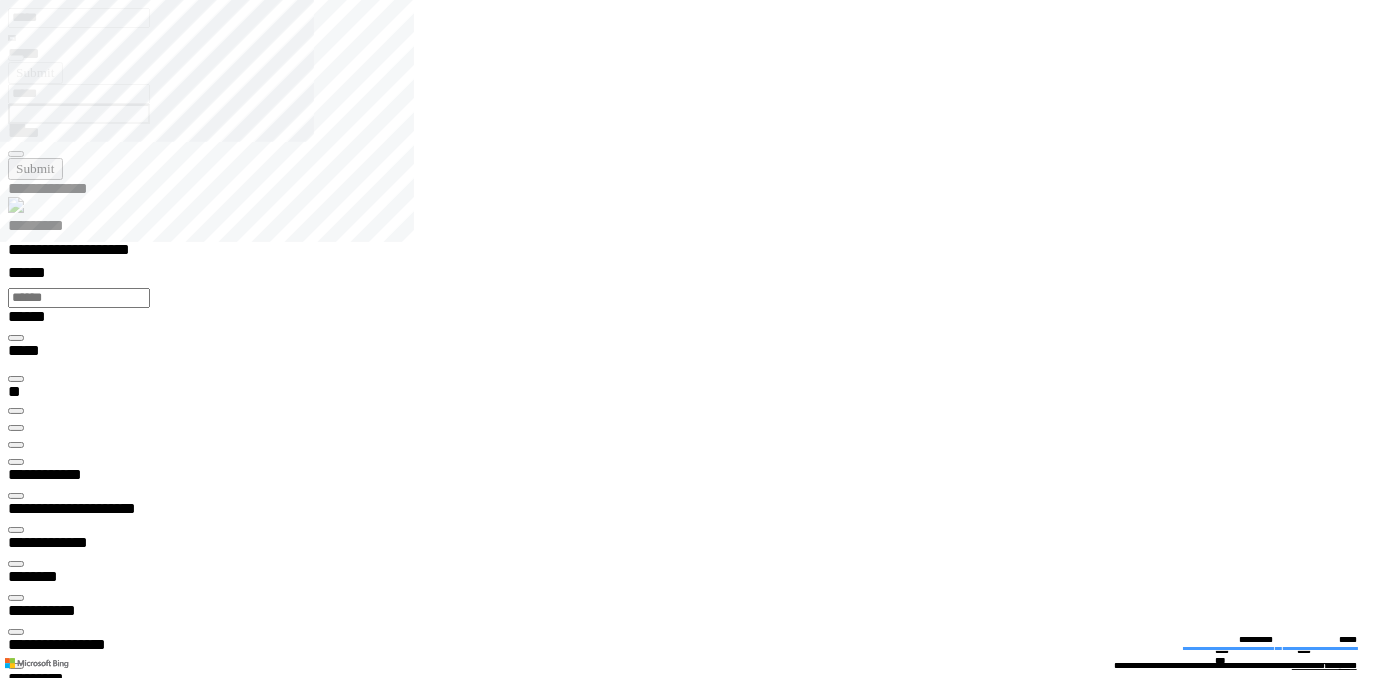 scroll, scrollTop: 3132, scrollLeft: 0, axis: vertical 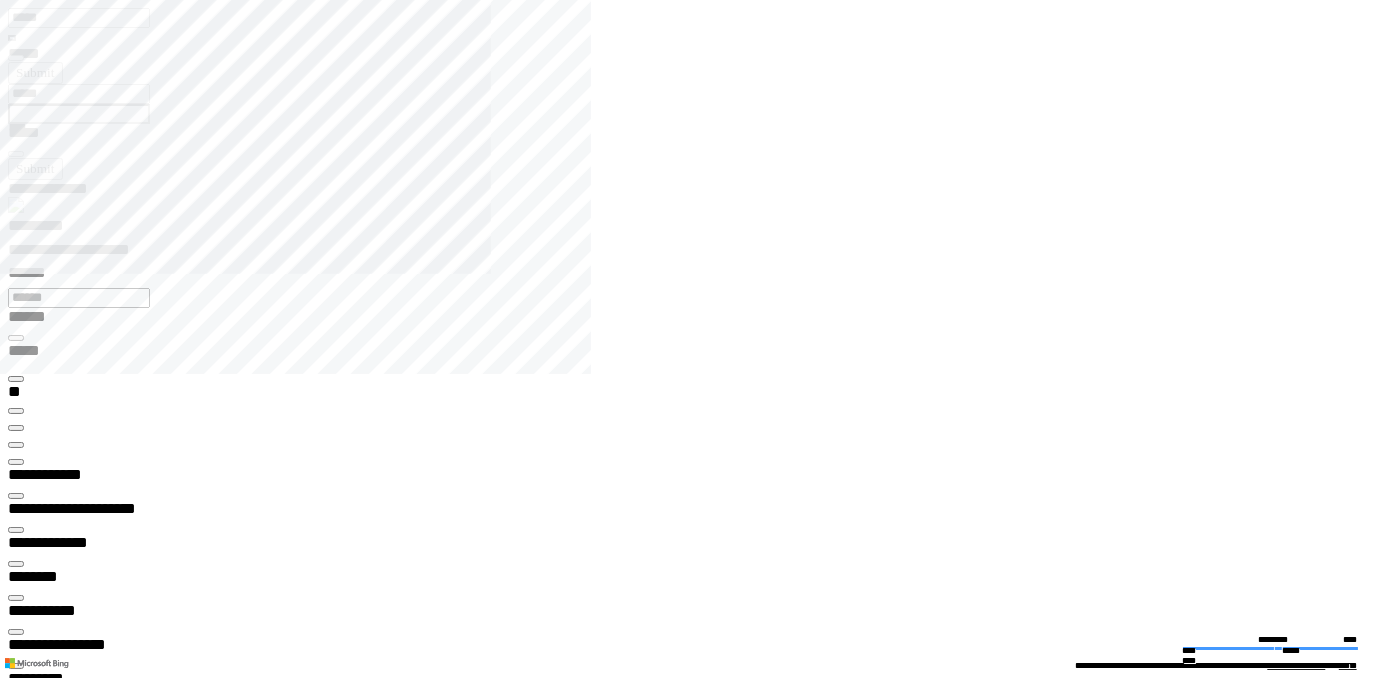 click at bounding box center [16, 11676] 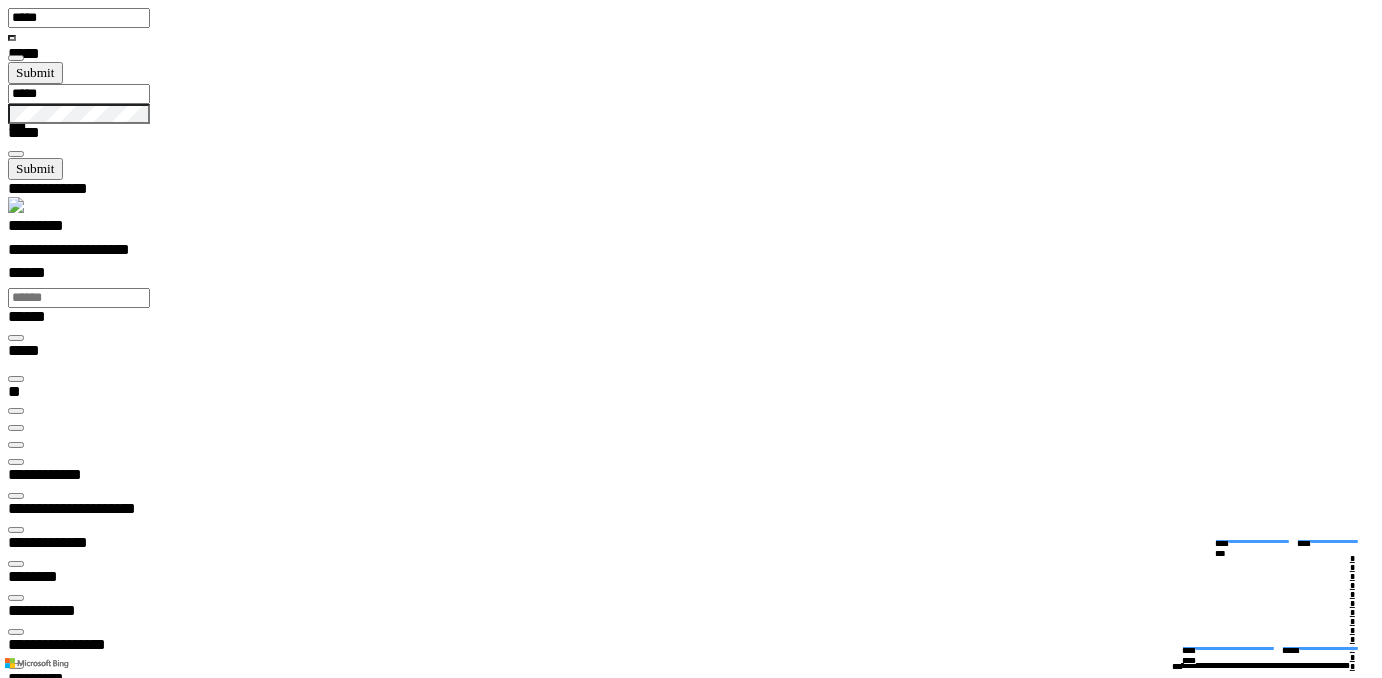 scroll, scrollTop: 29, scrollLeft: 142, axis: both 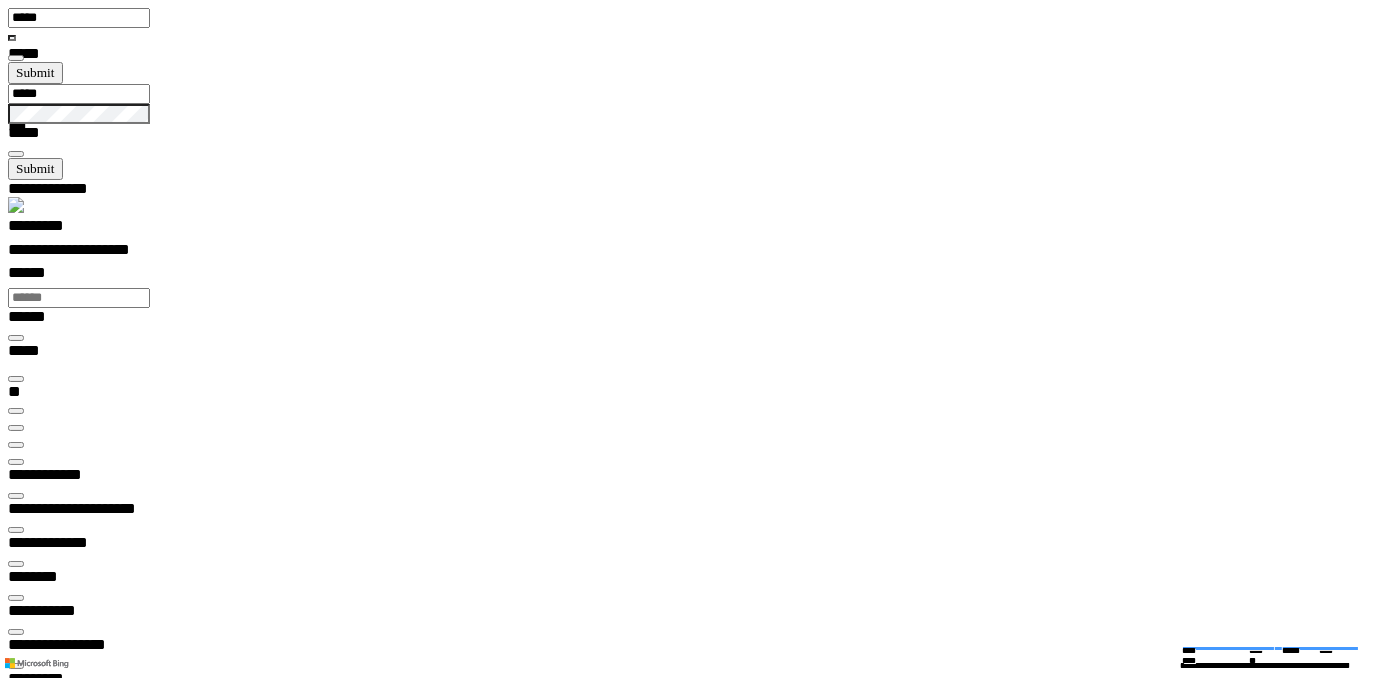 click on "**********" at bounding box center [66, 15673] 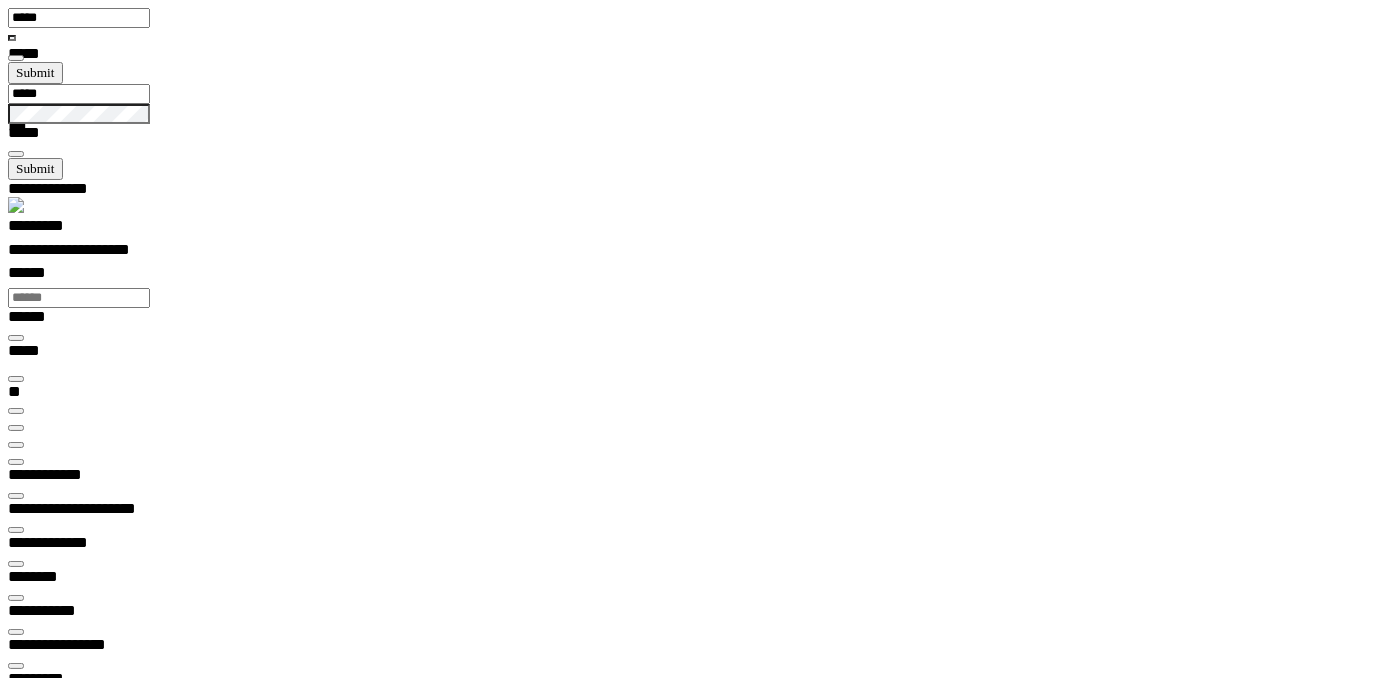 scroll, scrollTop: 99969, scrollLeft: 99877, axis: both 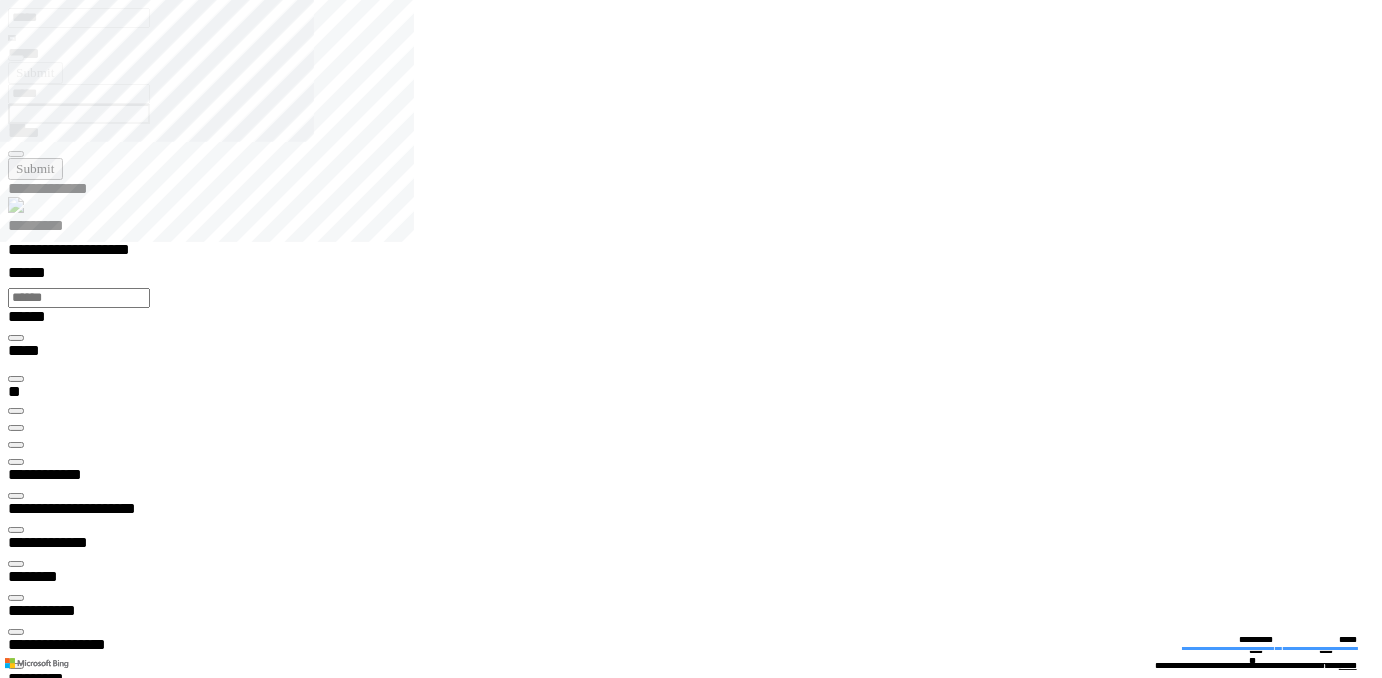 type on "*********" 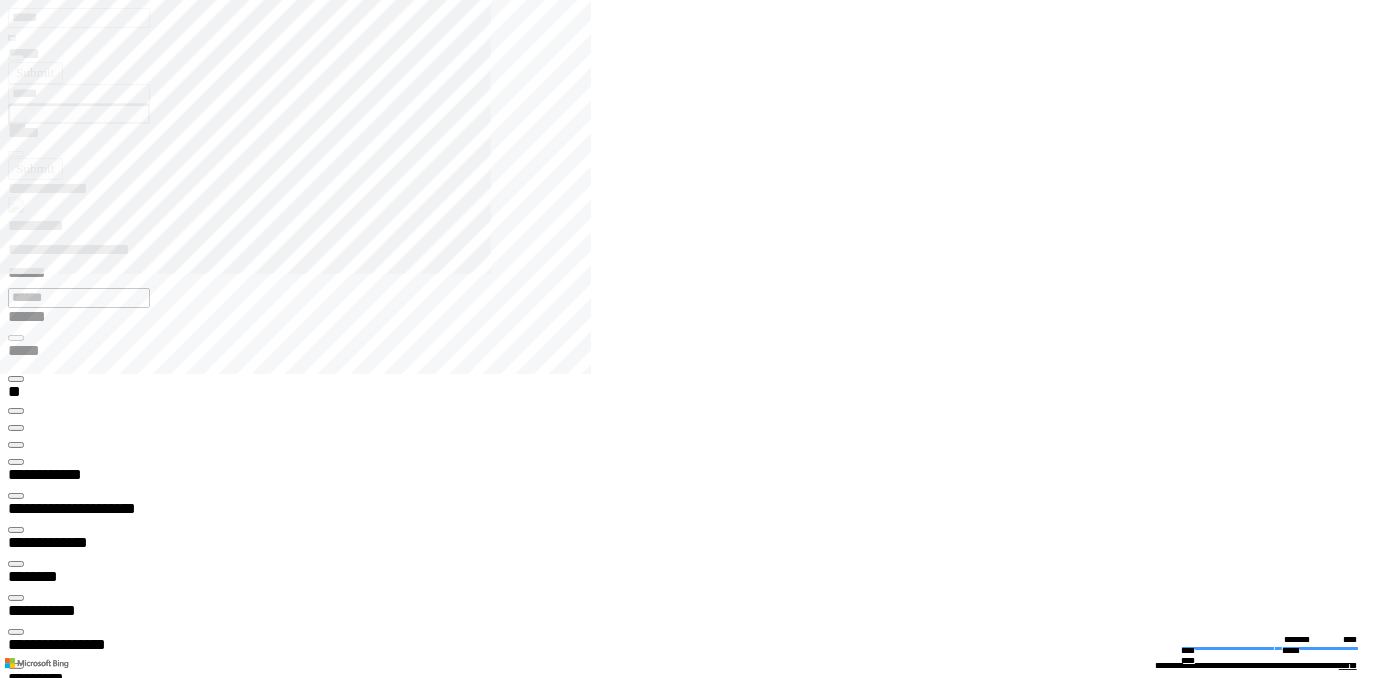 click on "**********" at bounding box center [66, 13797] 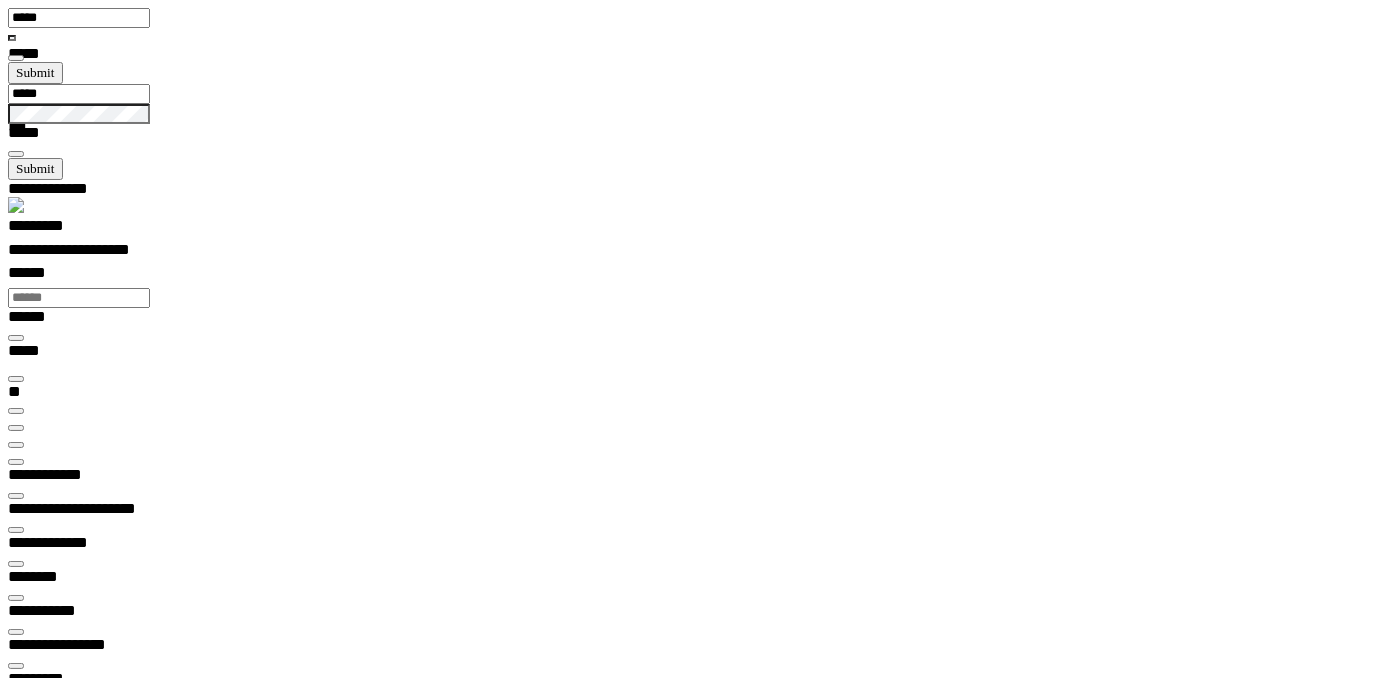 scroll, scrollTop: 99969, scrollLeft: 99788, axis: both 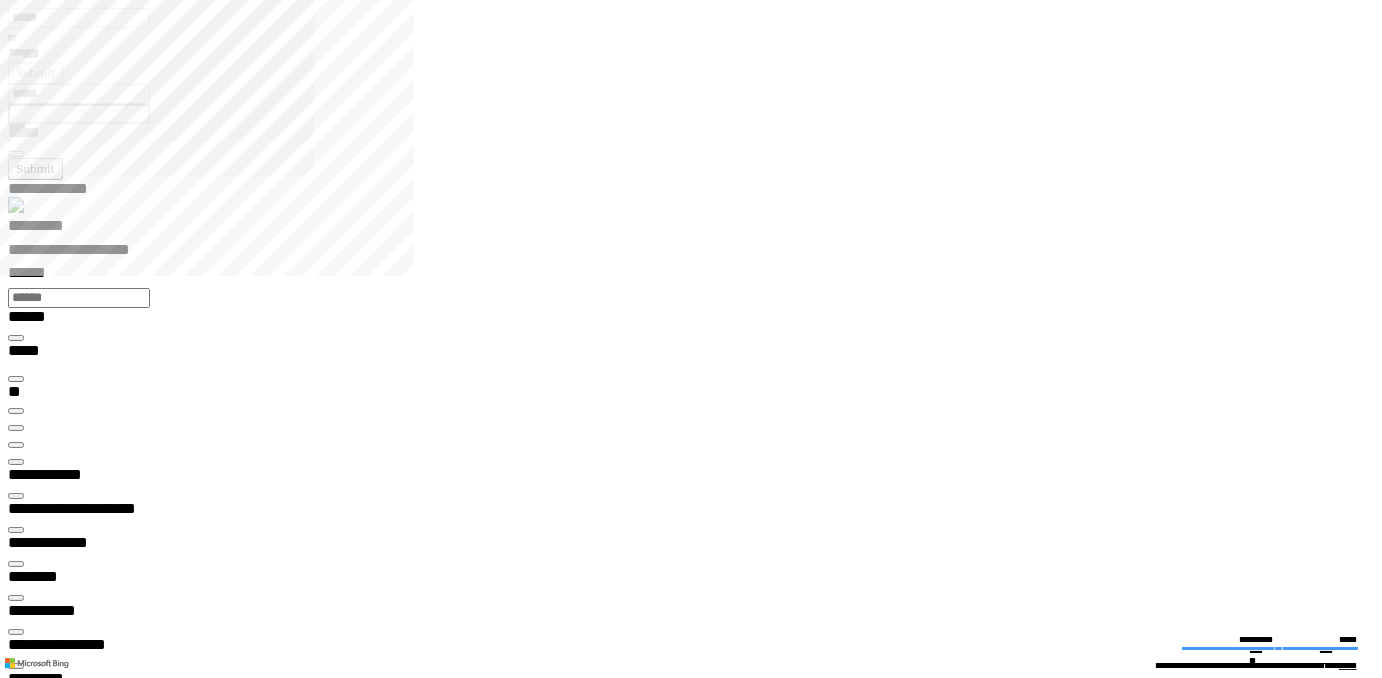 type on "*********" 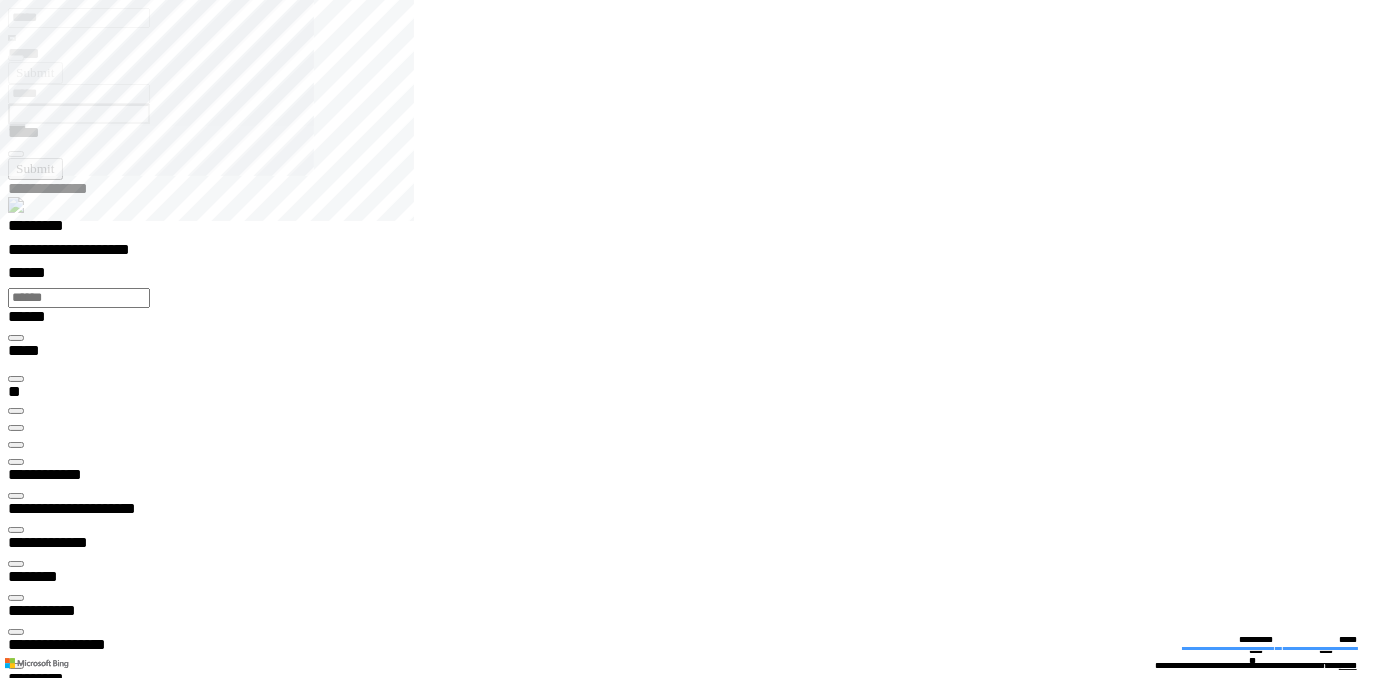 scroll, scrollTop: 0, scrollLeft: 0, axis: both 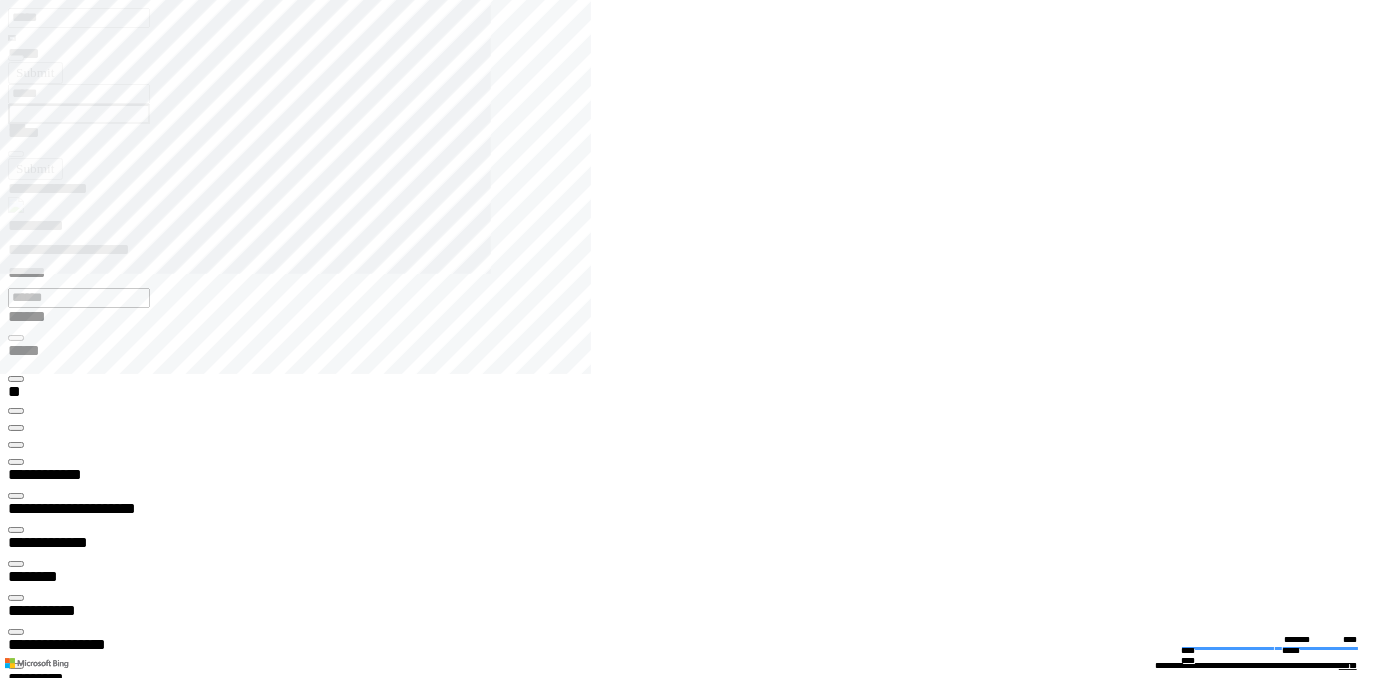 click on "**********" at bounding box center [70, 13536] 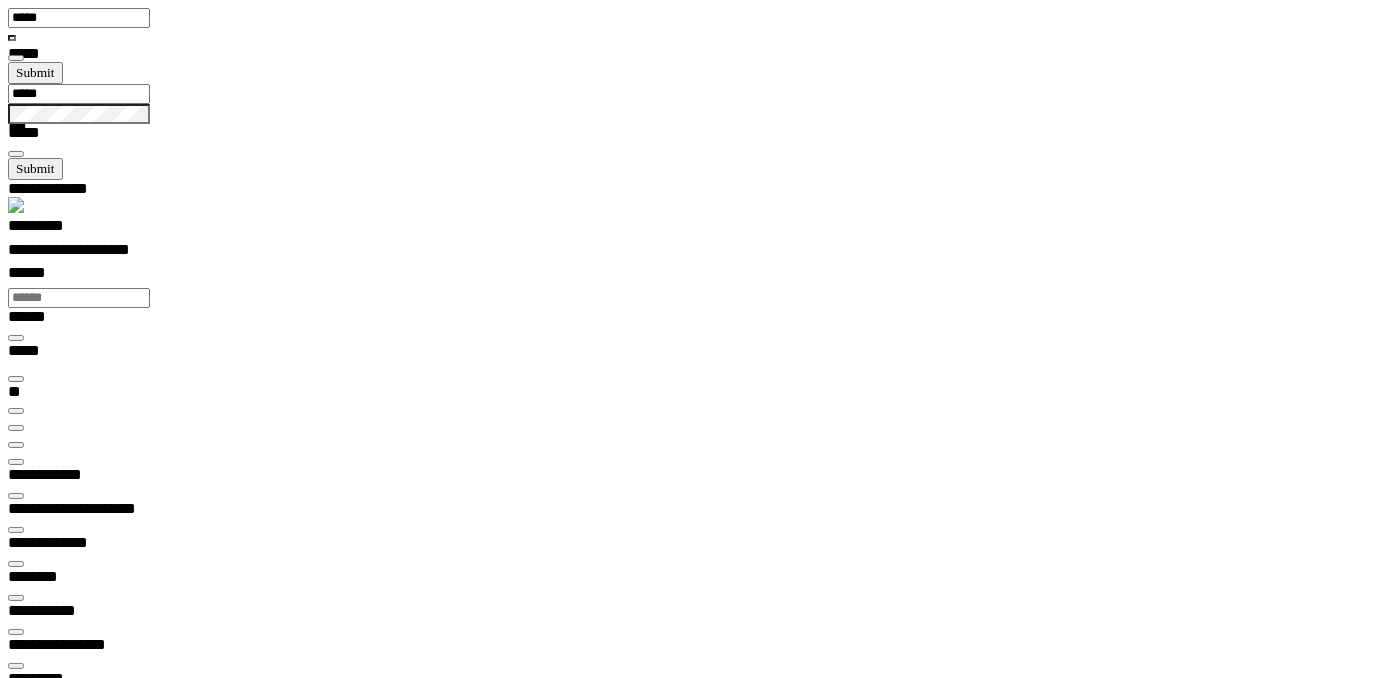 scroll, scrollTop: 99969, scrollLeft: 99788, axis: both 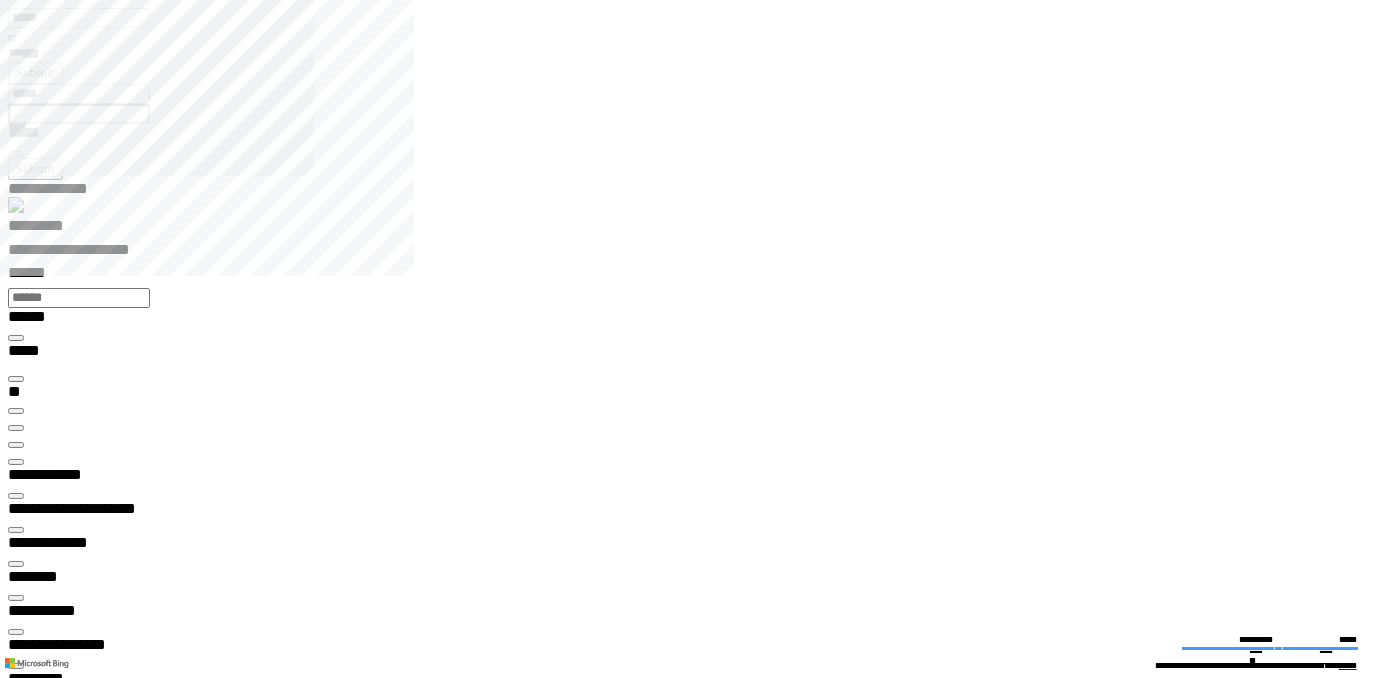 type on "*********" 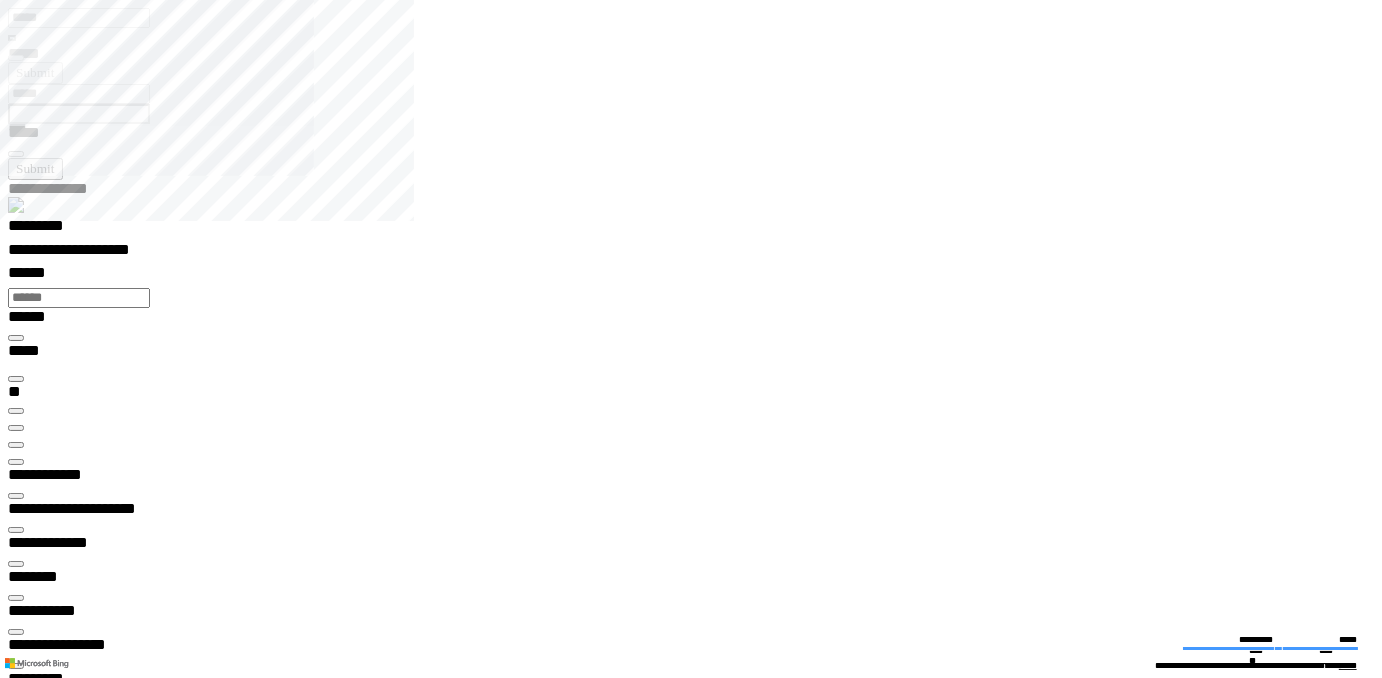scroll, scrollTop: 555, scrollLeft: 0, axis: vertical 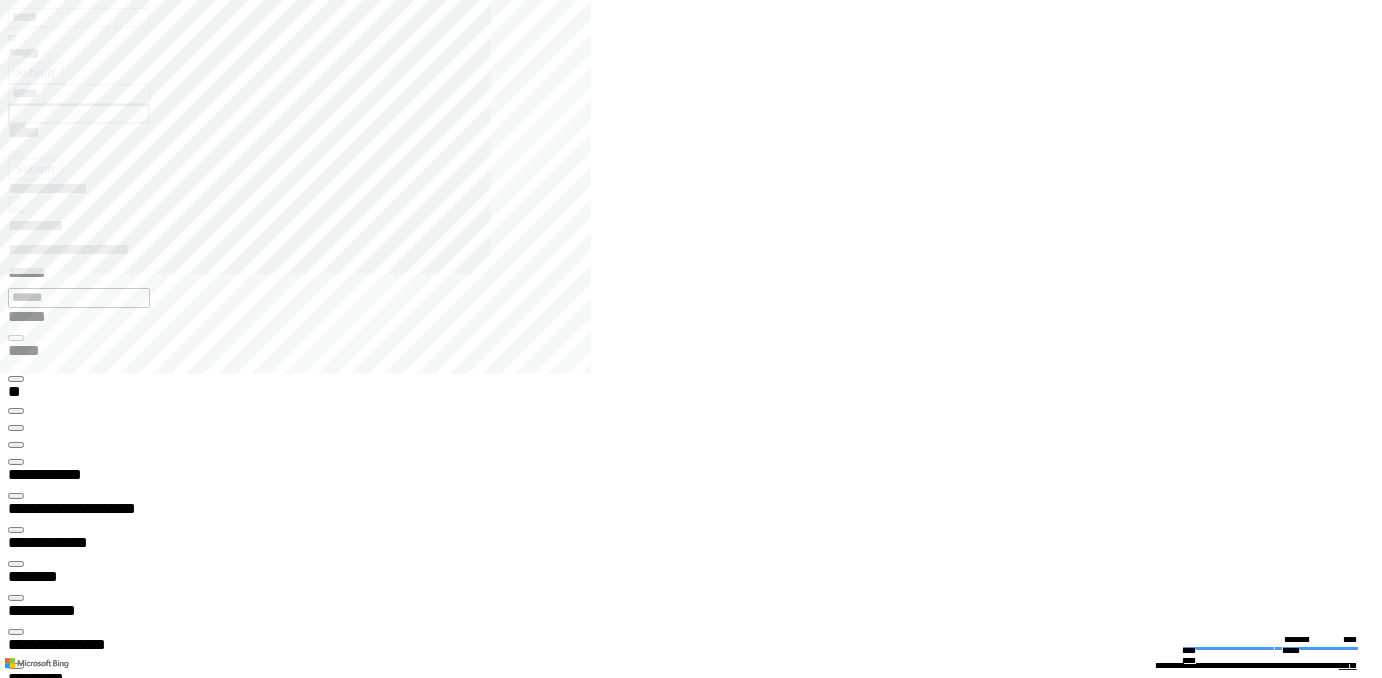 click on "**********" at bounding box center [66, 13797] 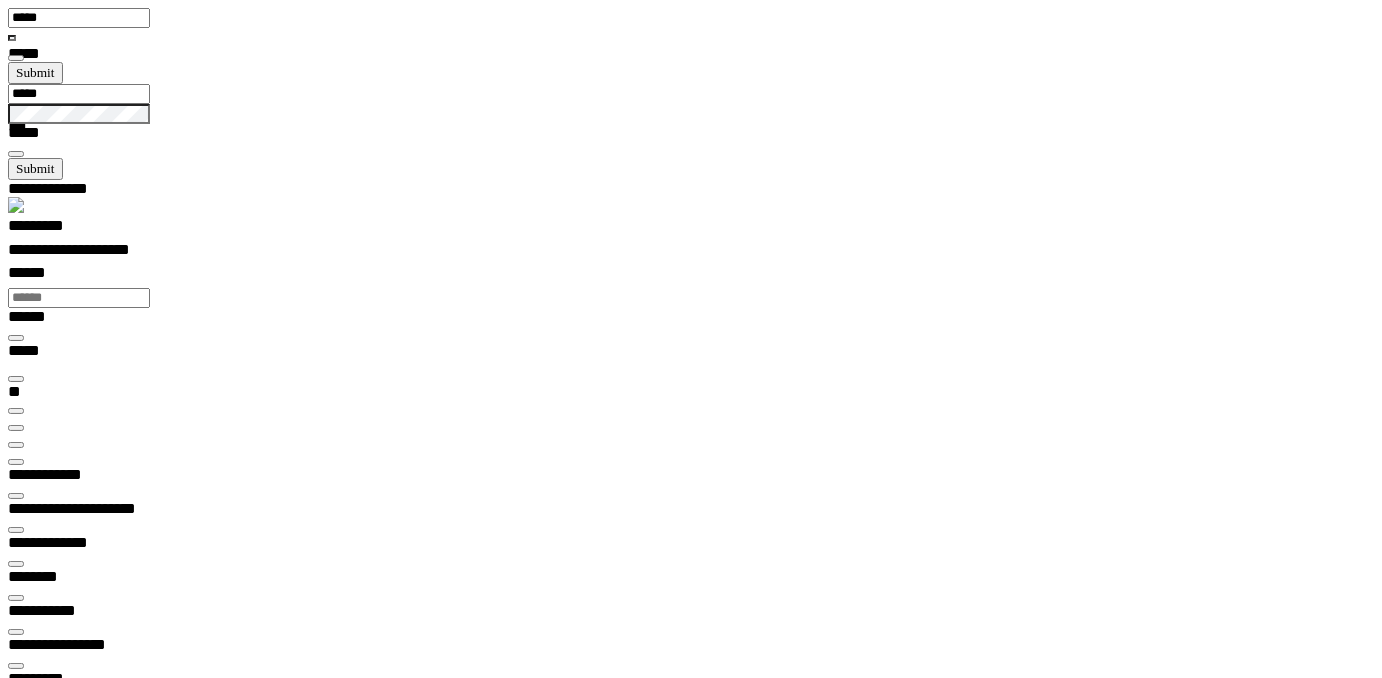 scroll, scrollTop: 99969, scrollLeft: 99788, axis: both 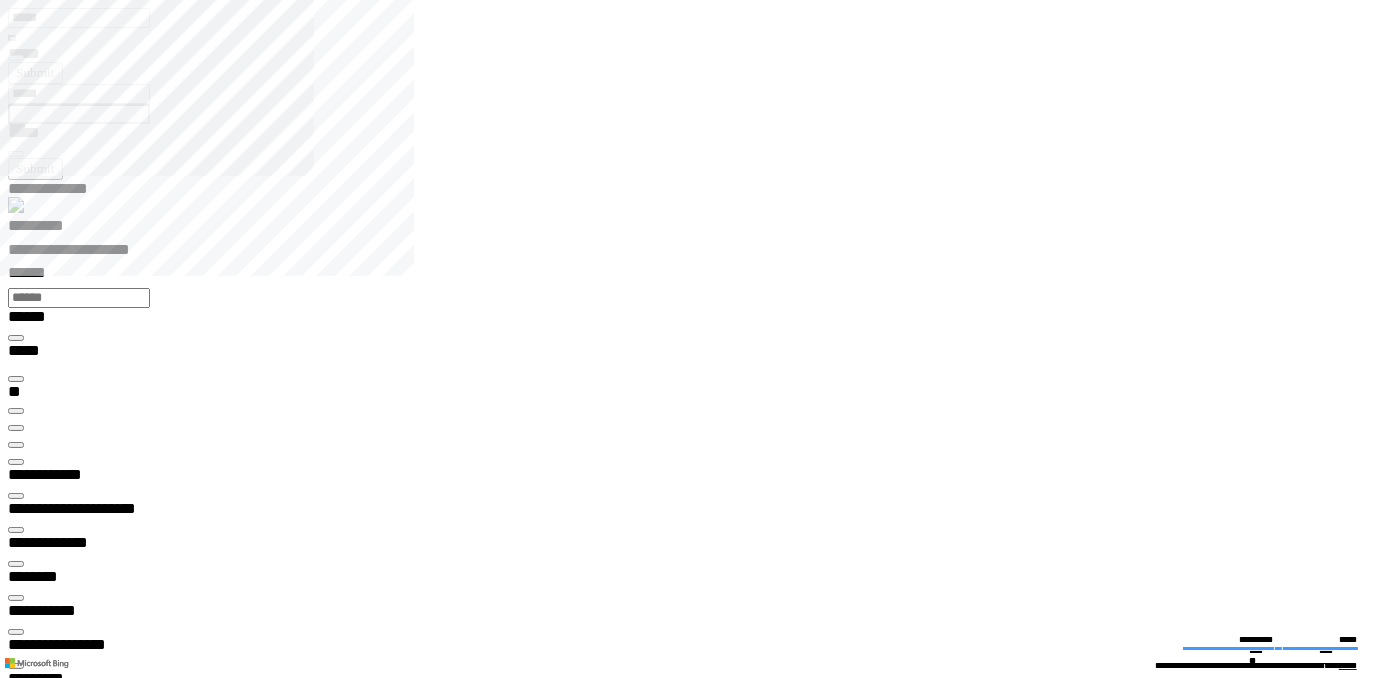 type on "*********" 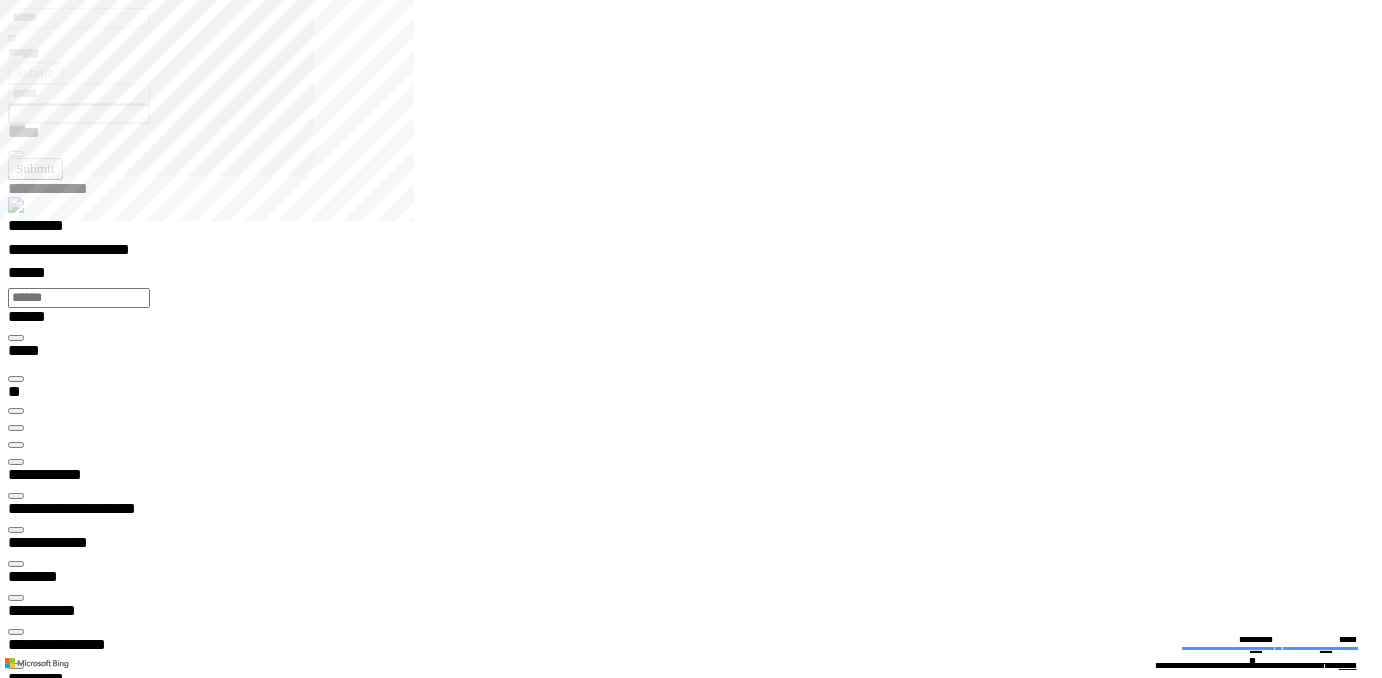 click at bounding box center [16, 20629] 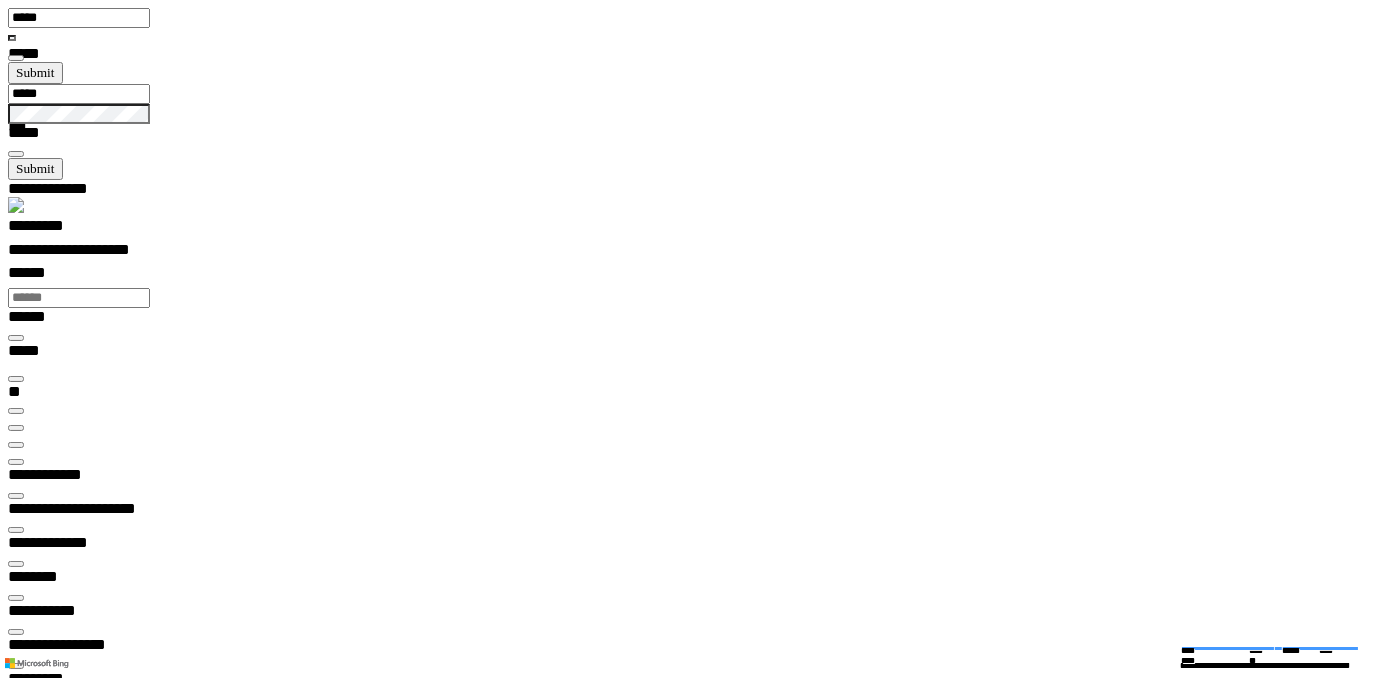click at bounding box center [16, 16123] 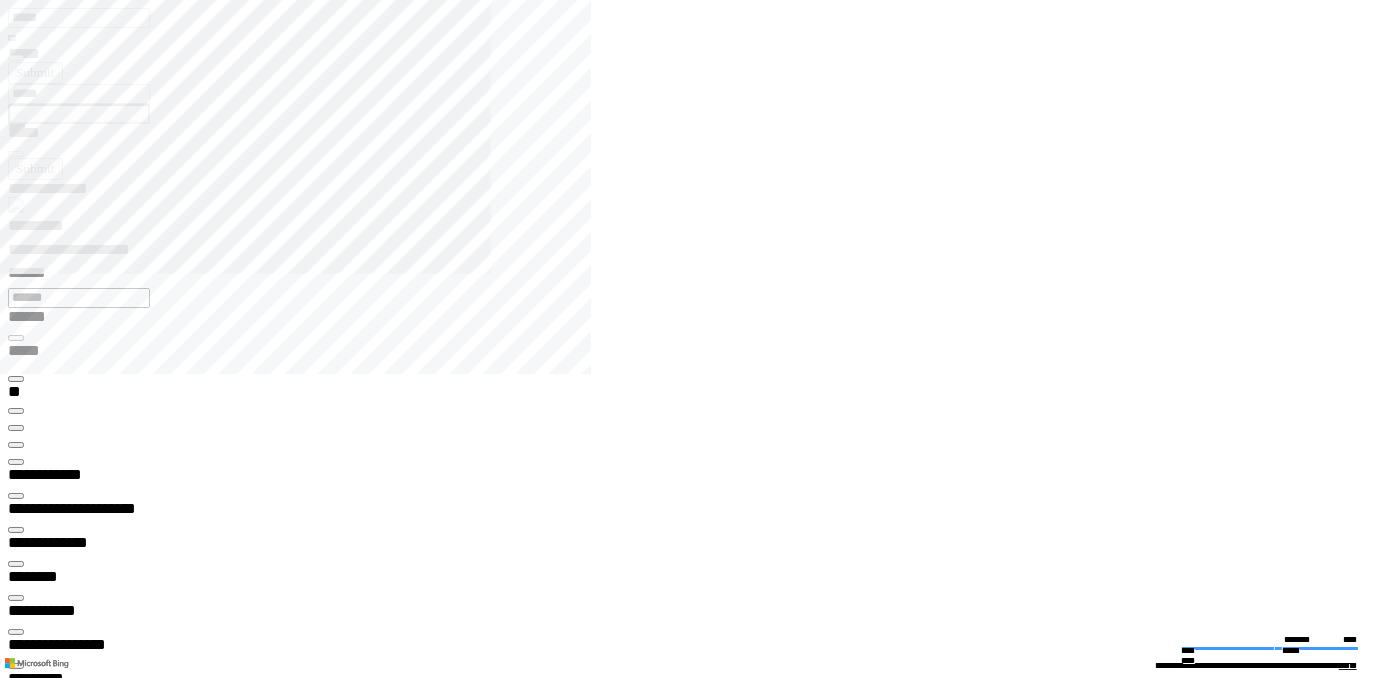click at bounding box center (16, 13276) 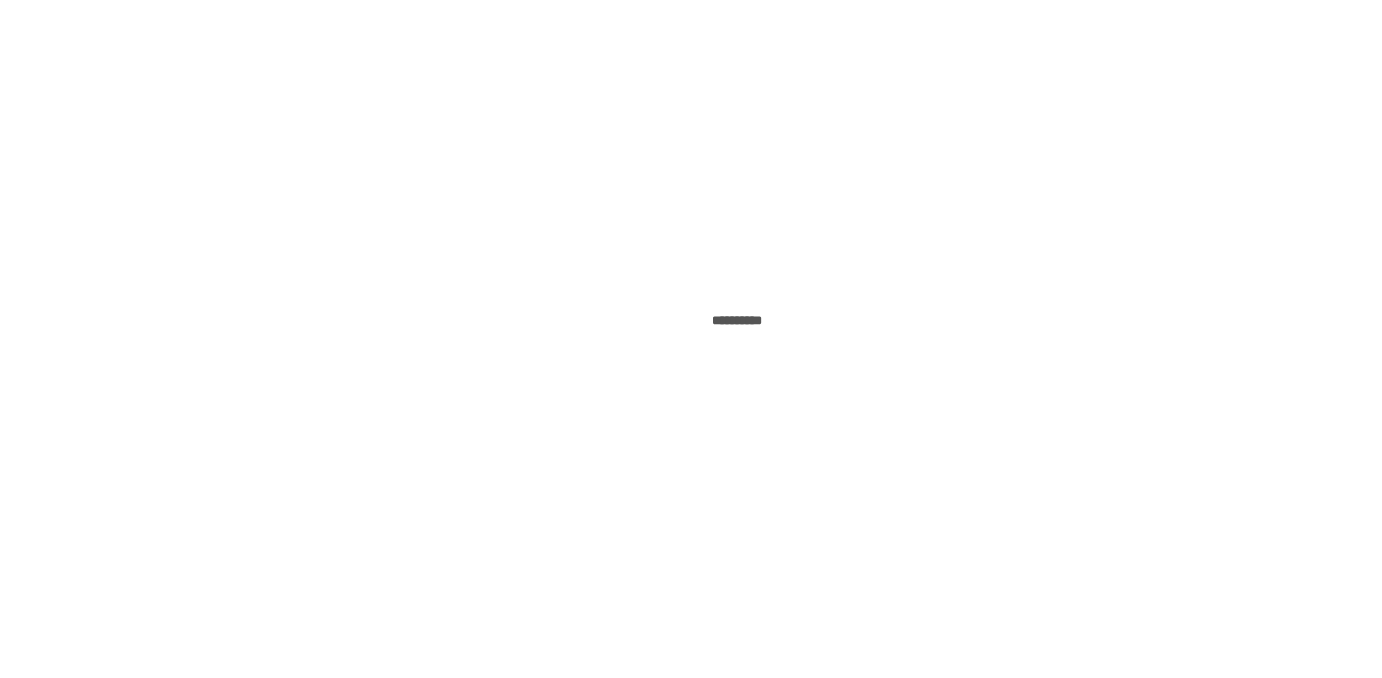 scroll, scrollTop: 0, scrollLeft: 0, axis: both 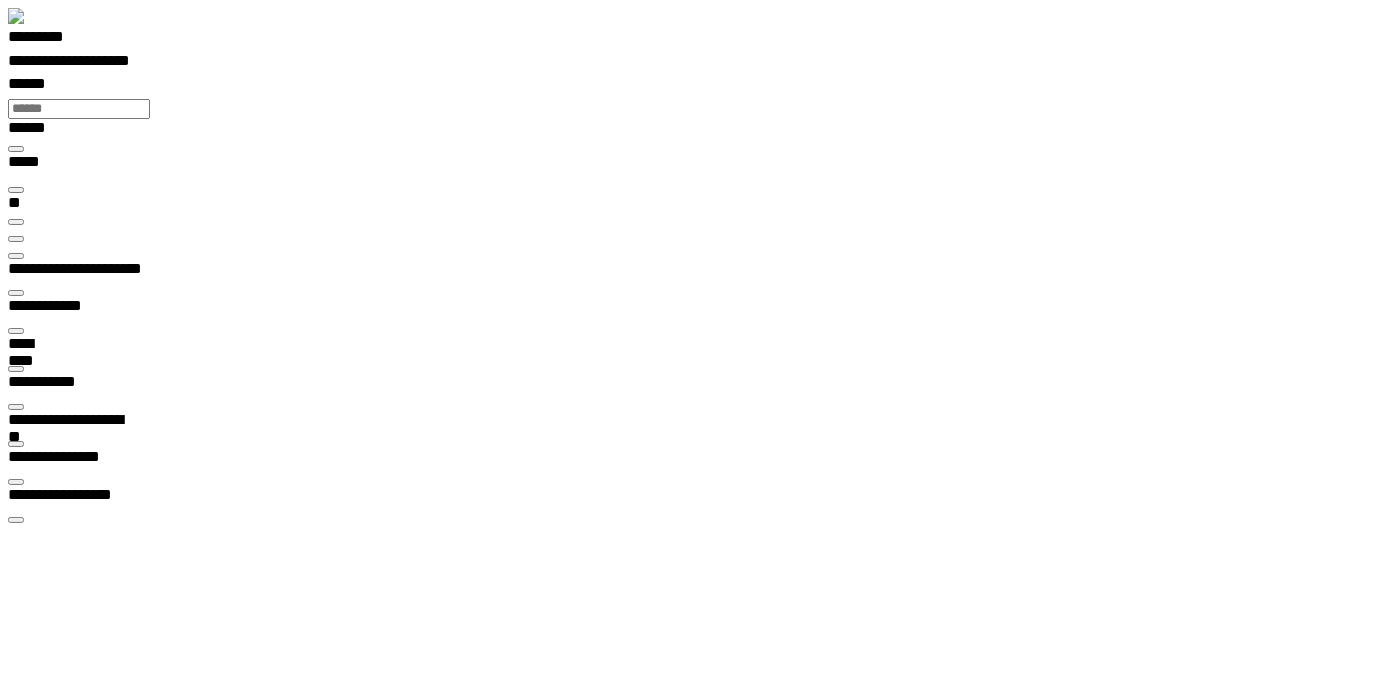 click at bounding box center [33, 5935] 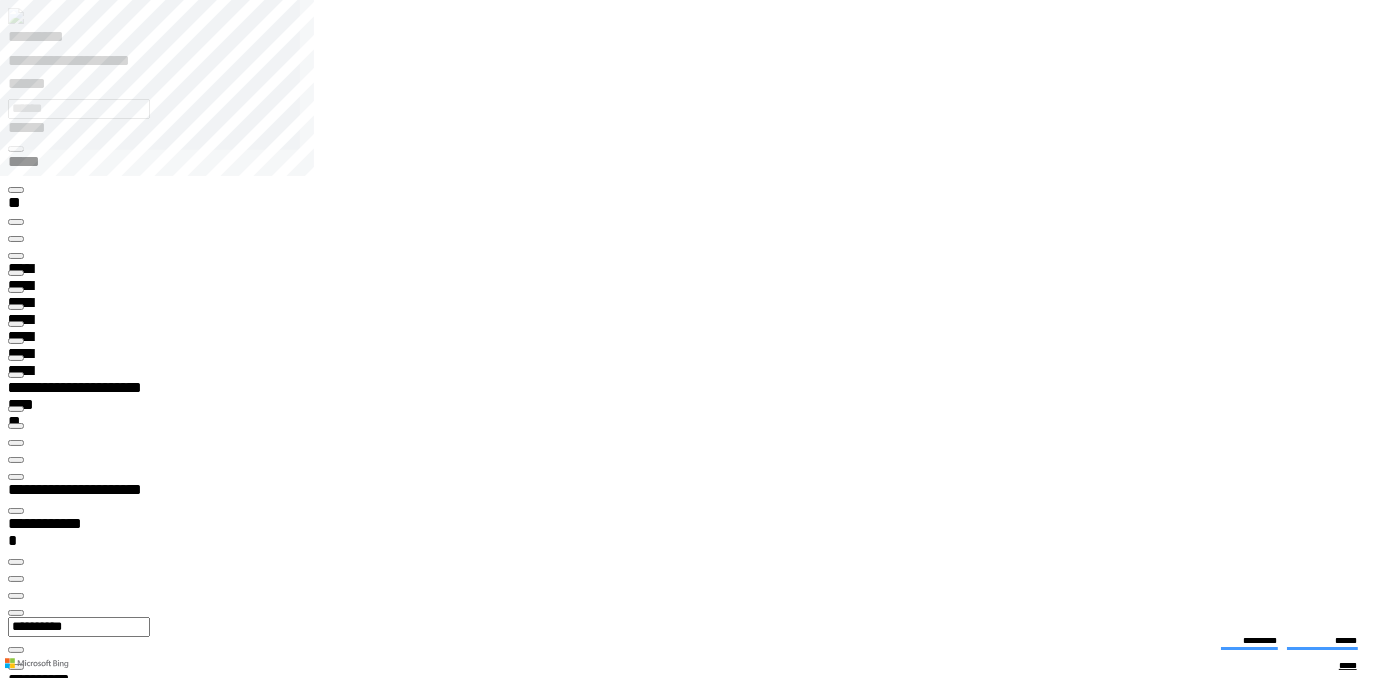 scroll, scrollTop: 99971, scrollLeft: 99750, axis: both 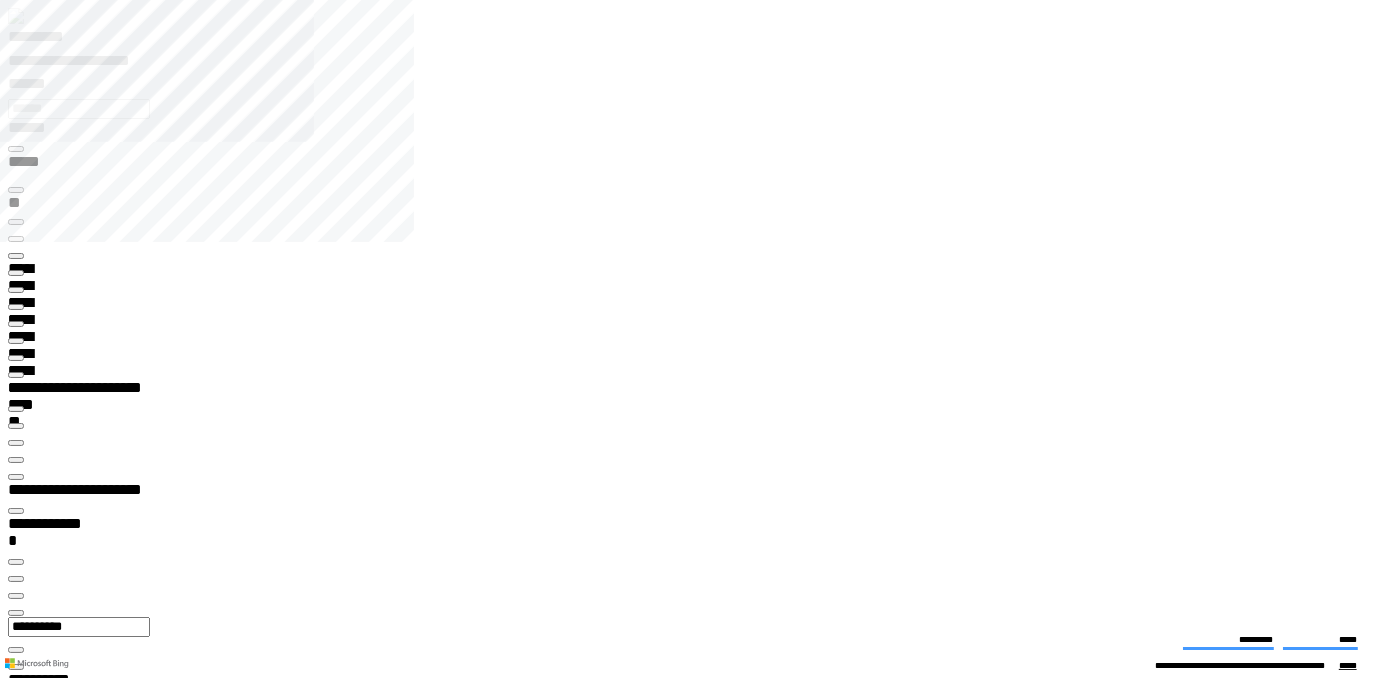 click at bounding box center (16, 19476) 